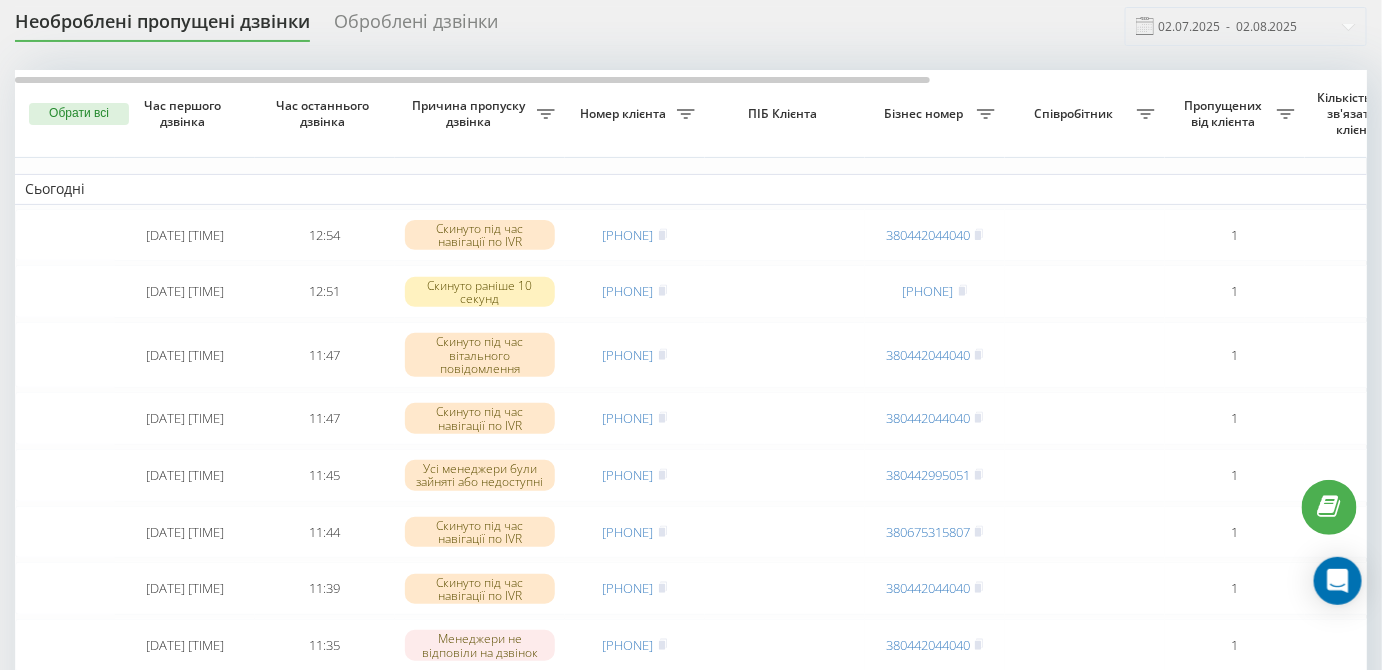 scroll, scrollTop: 68, scrollLeft: 0, axis: vertical 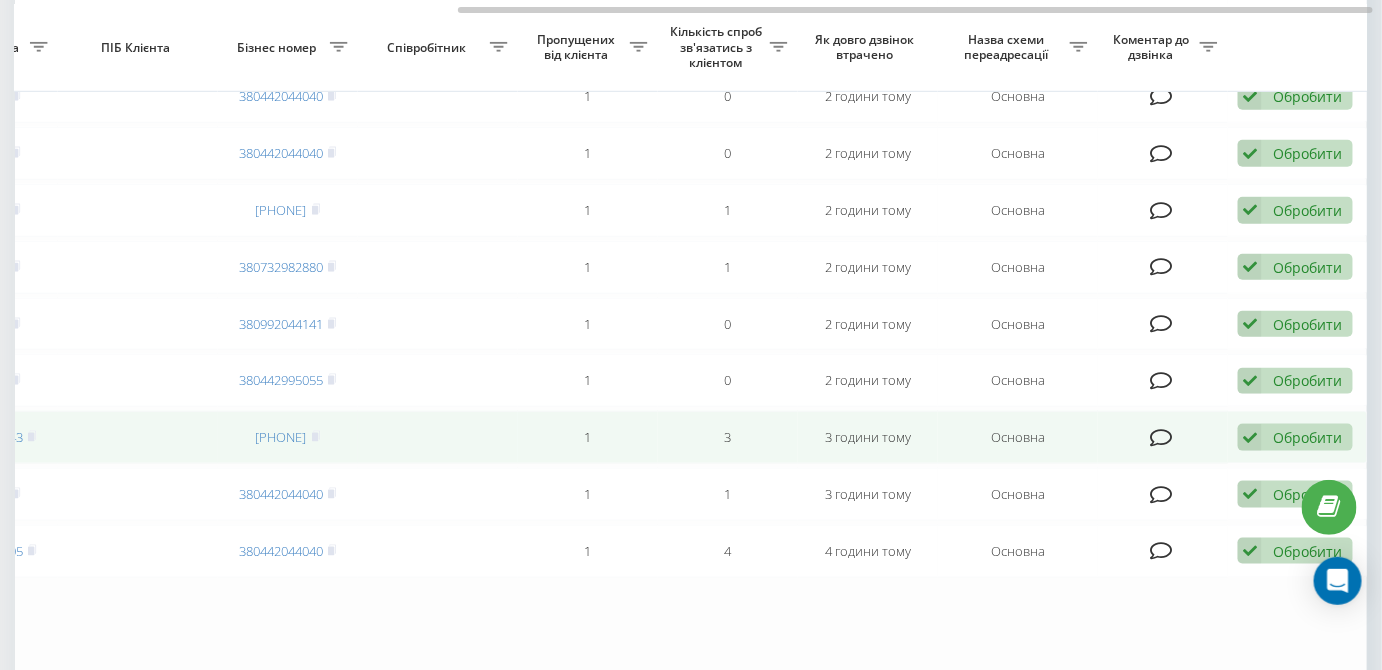 click at bounding box center (1250, 437) 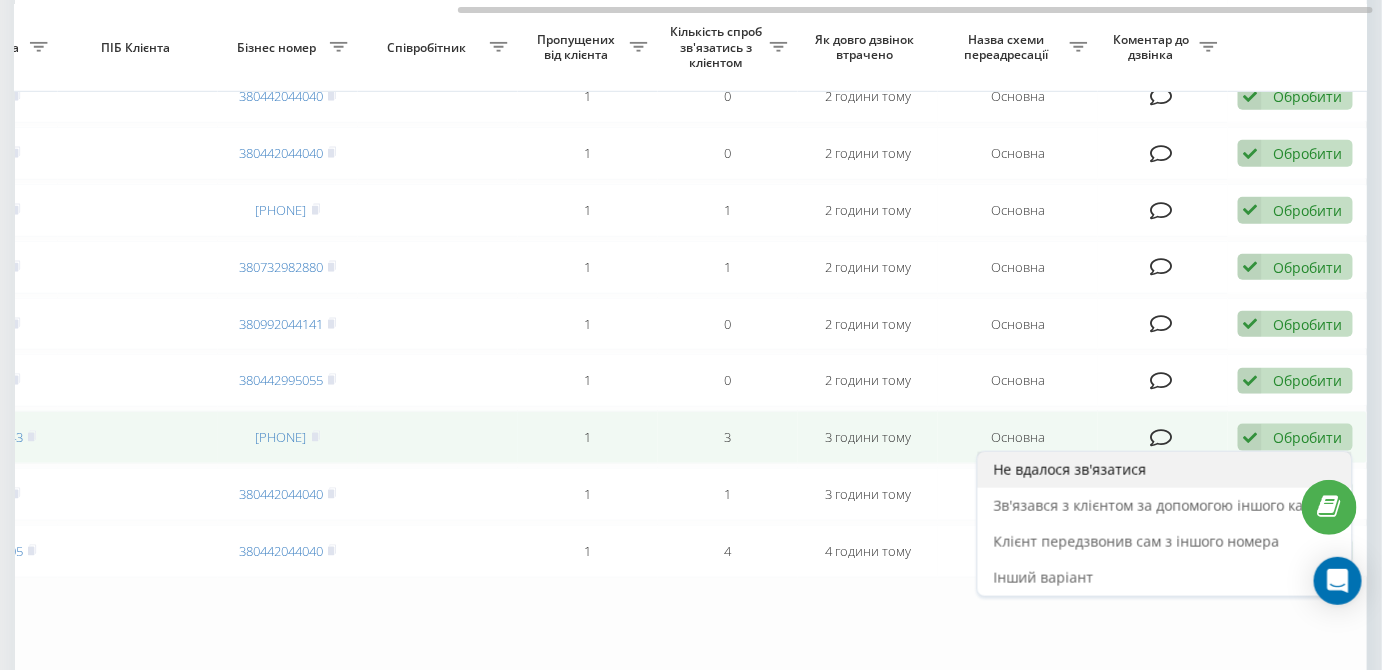 click on "Не вдалося зв'язатися" at bounding box center (1070, 469) 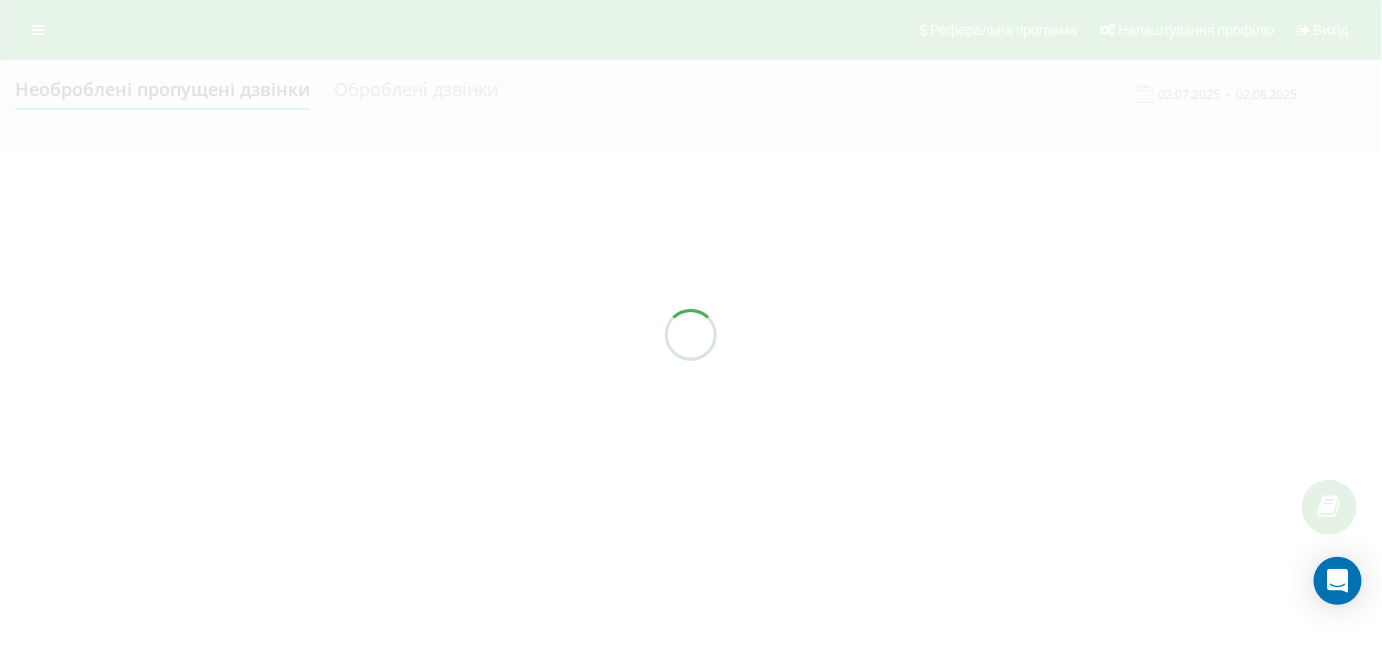 scroll, scrollTop: 0, scrollLeft: 0, axis: both 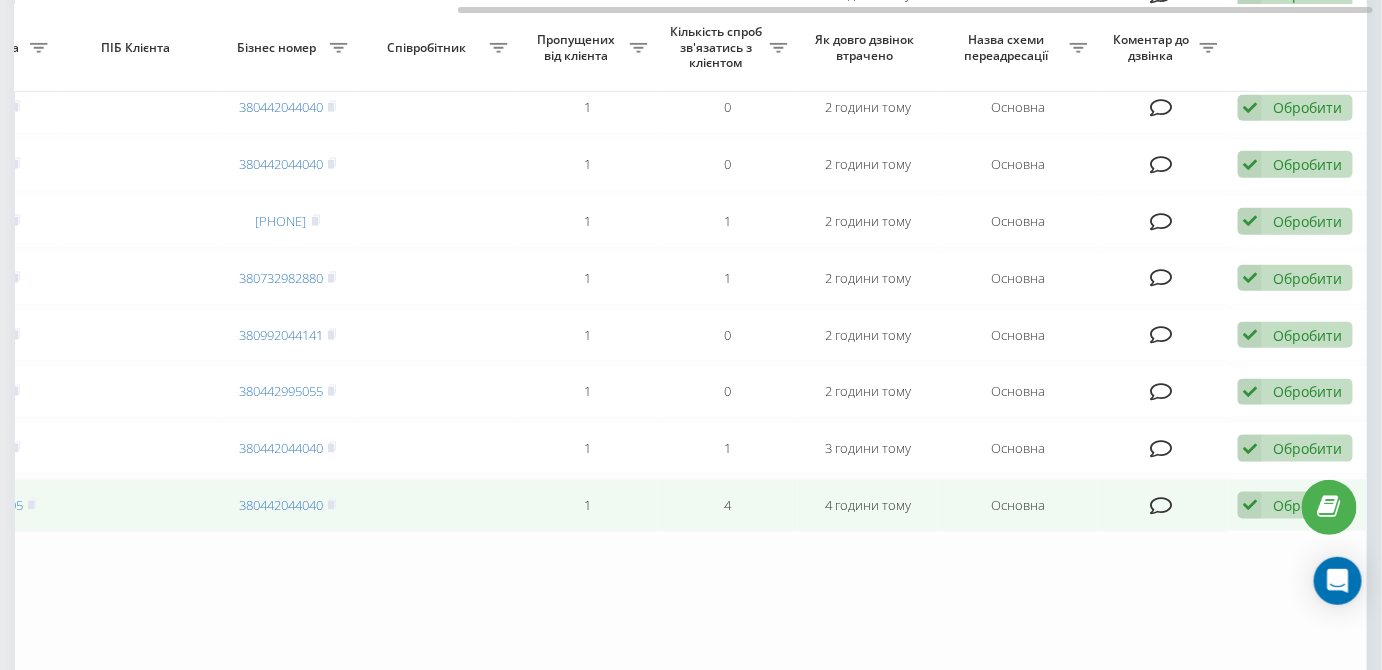 click at bounding box center (1250, 505) 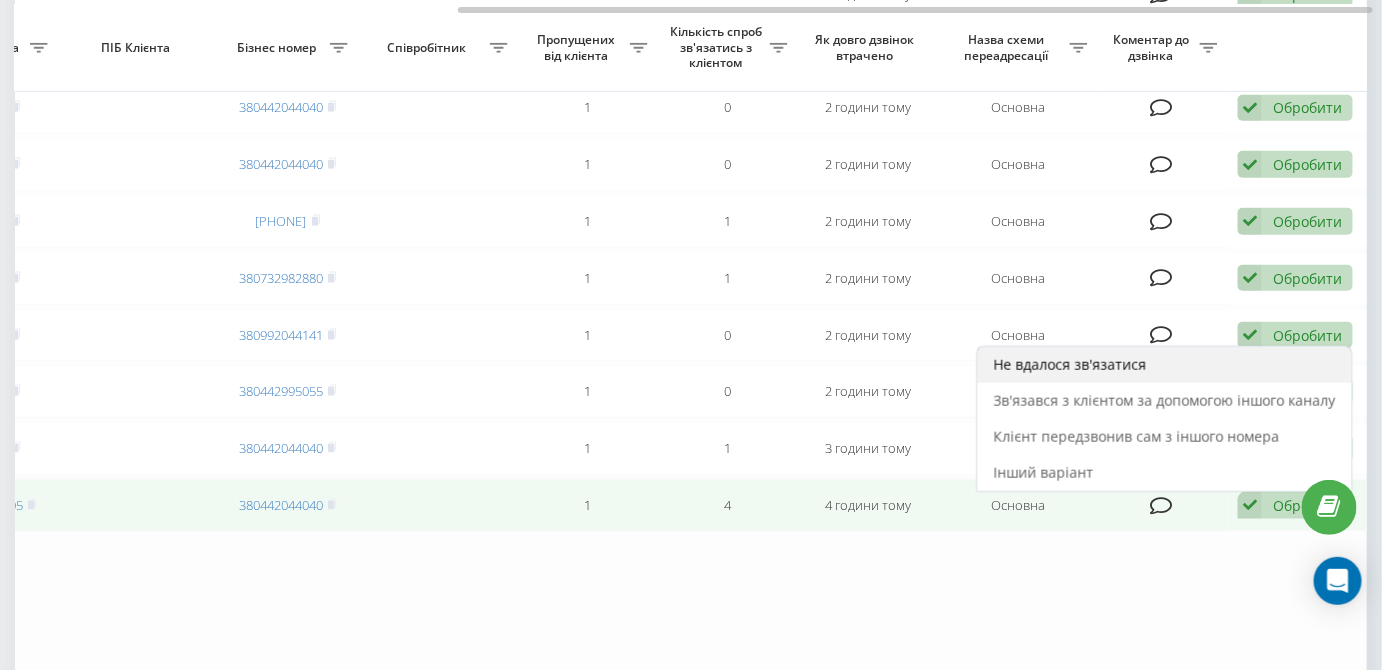 click on "Не вдалося зв'язатися" at bounding box center (1070, 364) 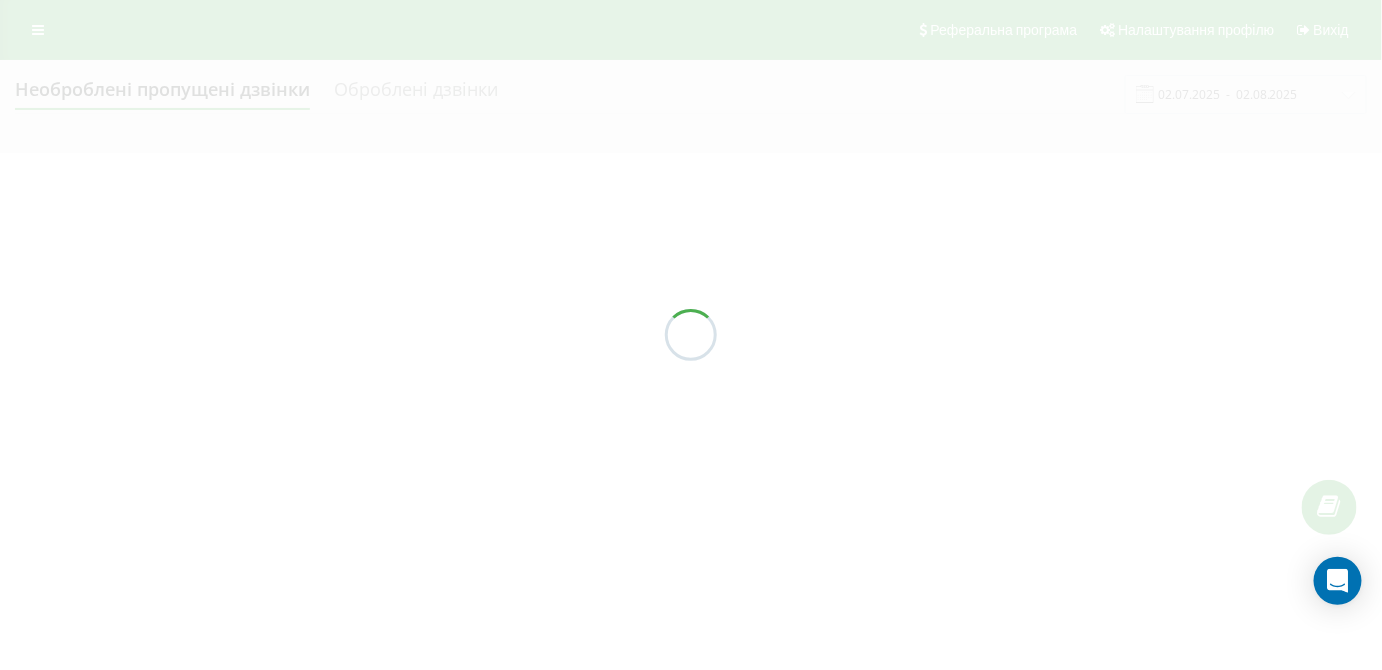 scroll, scrollTop: 0, scrollLeft: 0, axis: both 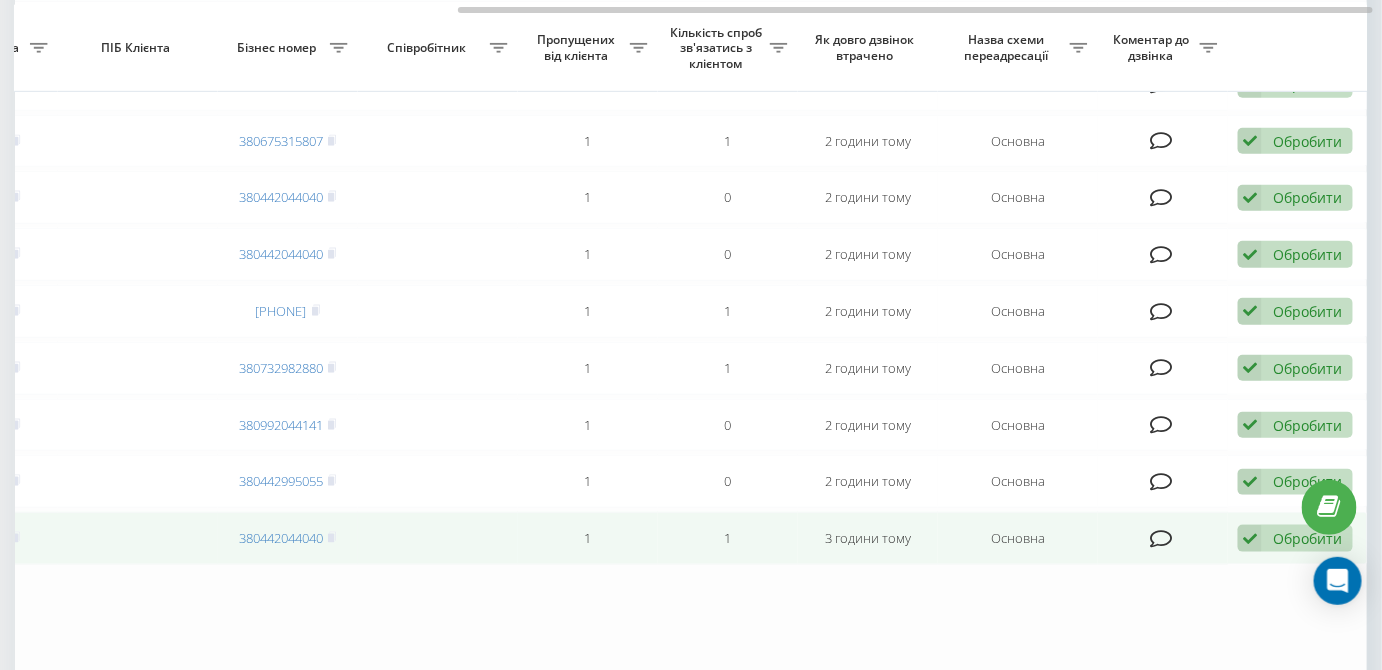 click at bounding box center (1250, 538) 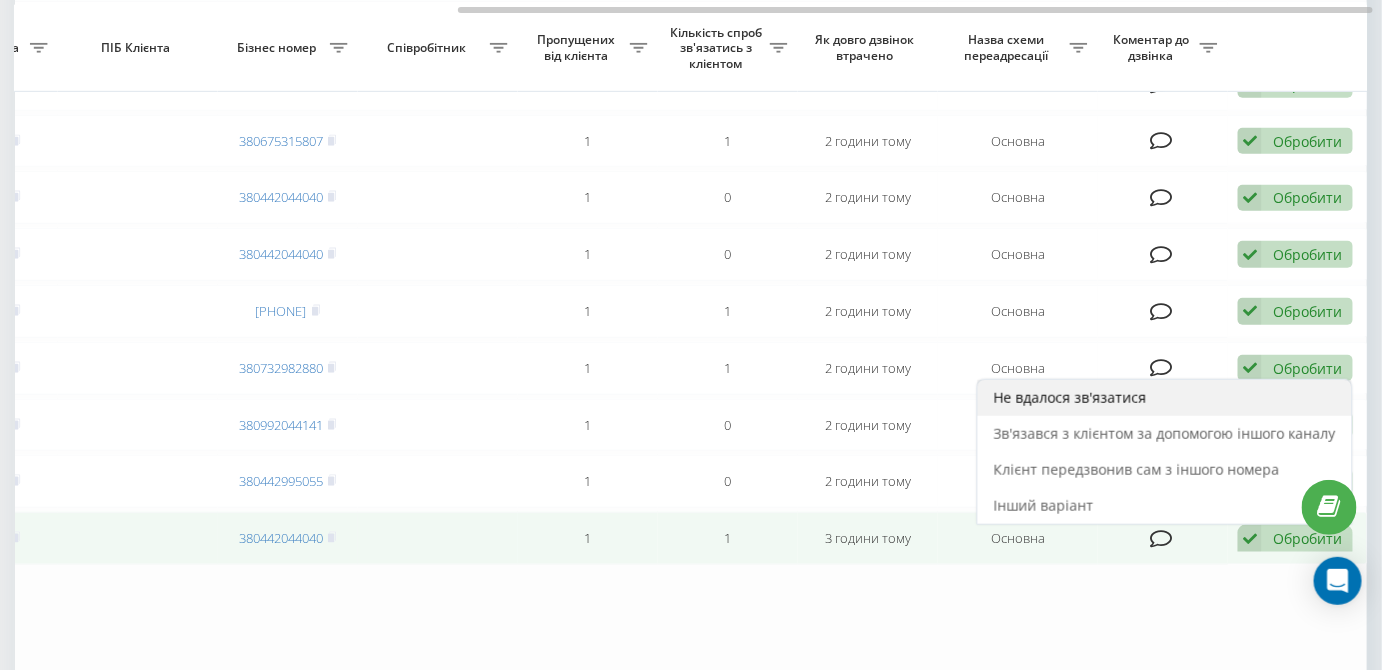 click on "Не вдалося зв'язатися" at bounding box center (1165, 398) 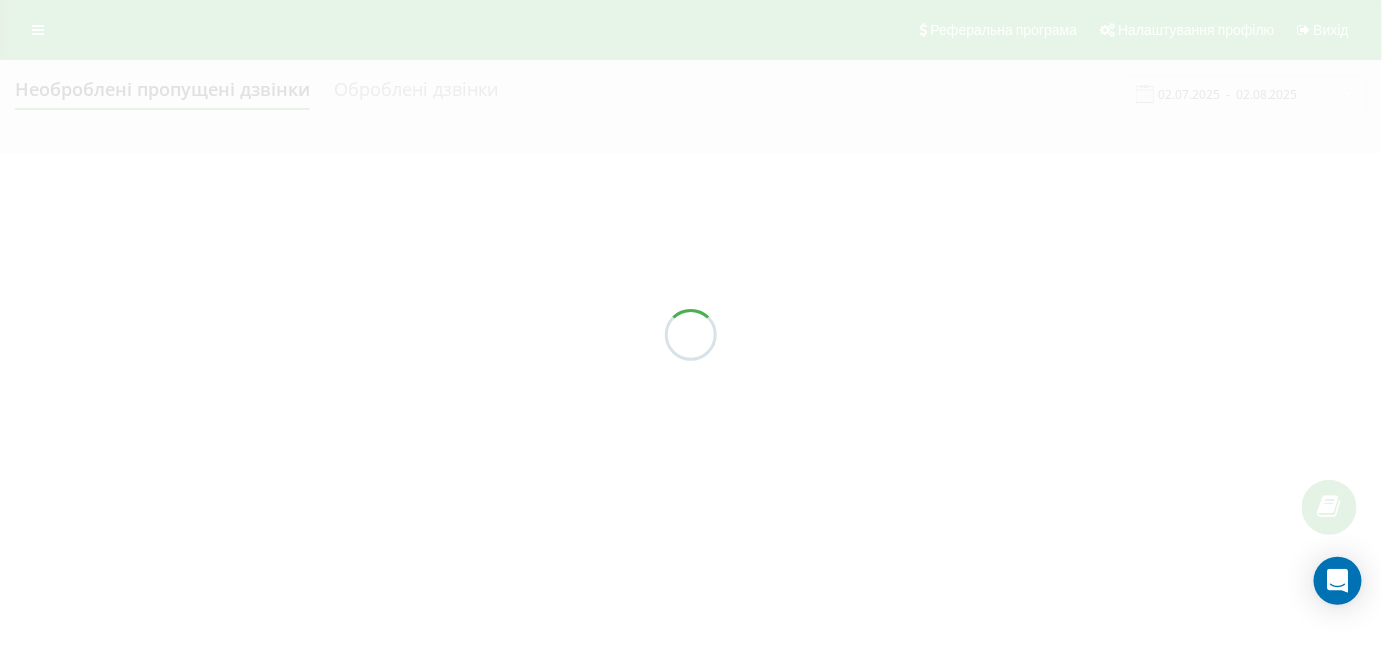 scroll, scrollTop: 0, scrollLeft: 0, axis: both 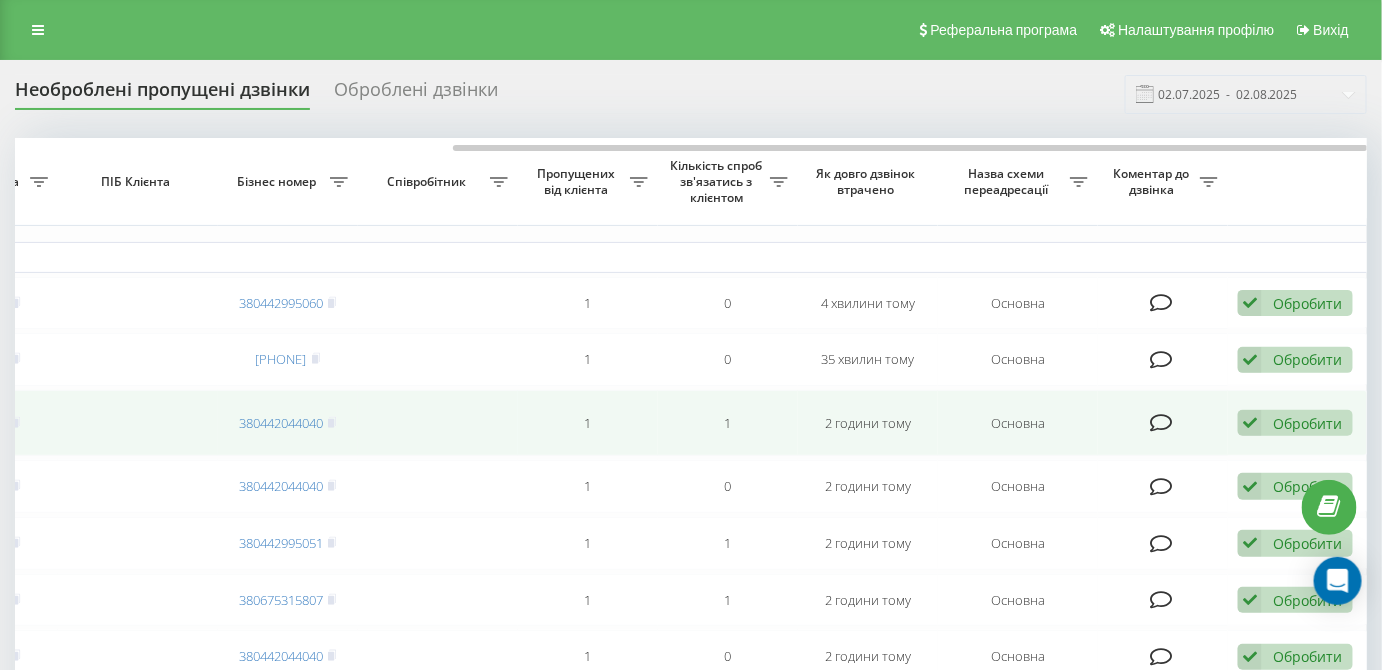click on "Обробити Не вдалося зв'язатися Зв'язався з клієнтом за допомогою іншого каналу Клієнт передзвонив сам з іншого номера Інший варіант" at bounding box center [1295, 423] 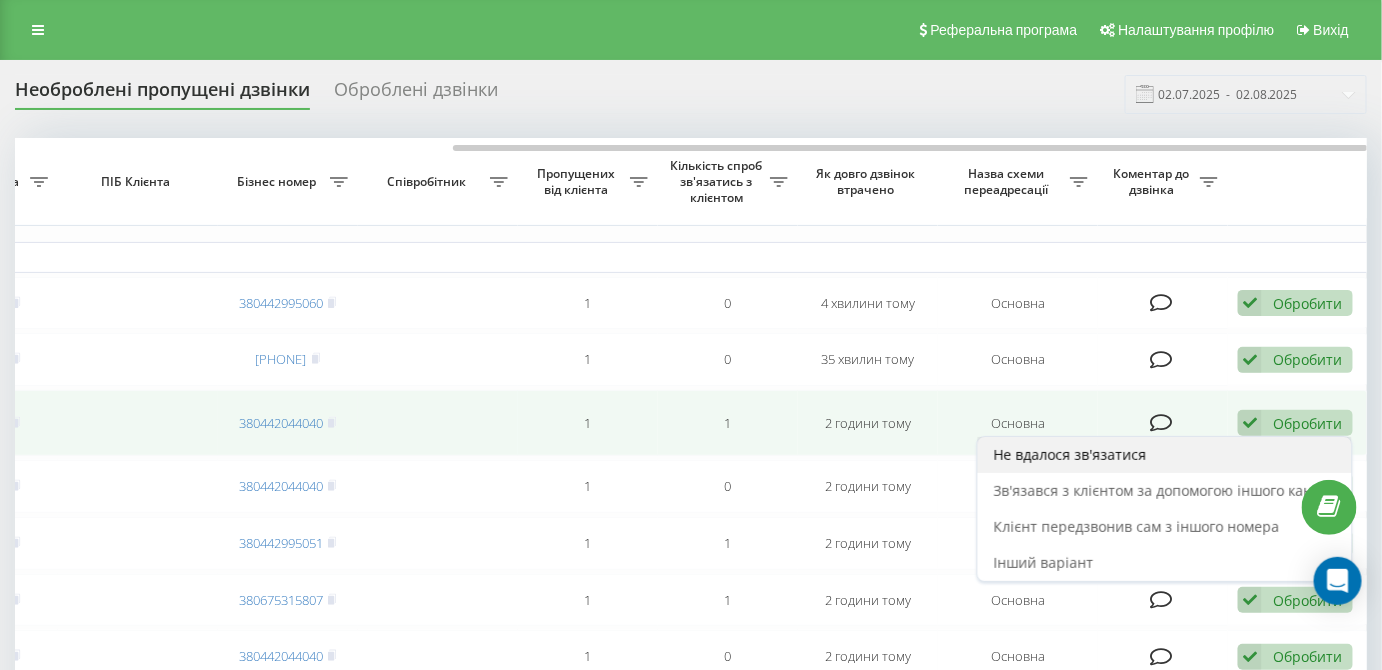 click on "Не вдалося зв'язатися" at bounding box center [1165, 455] 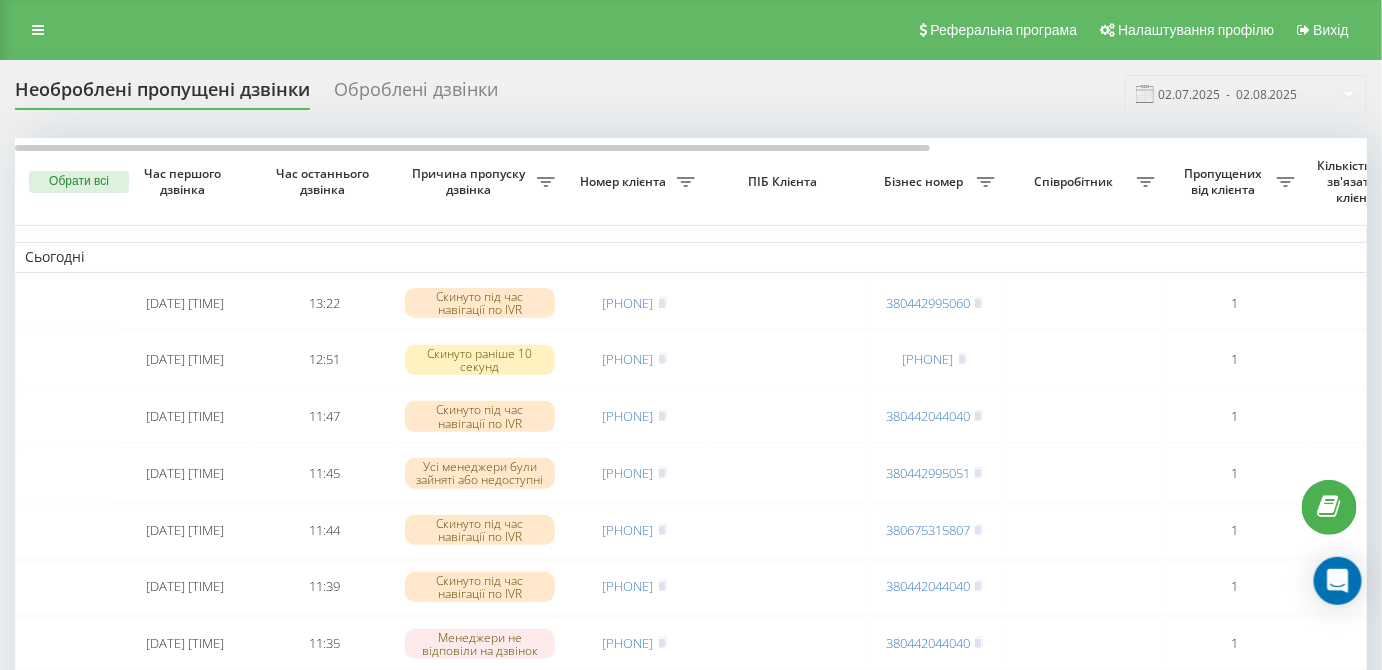 scroll, scrollTop: 0, scrollLeft: 647, axis: horizontal 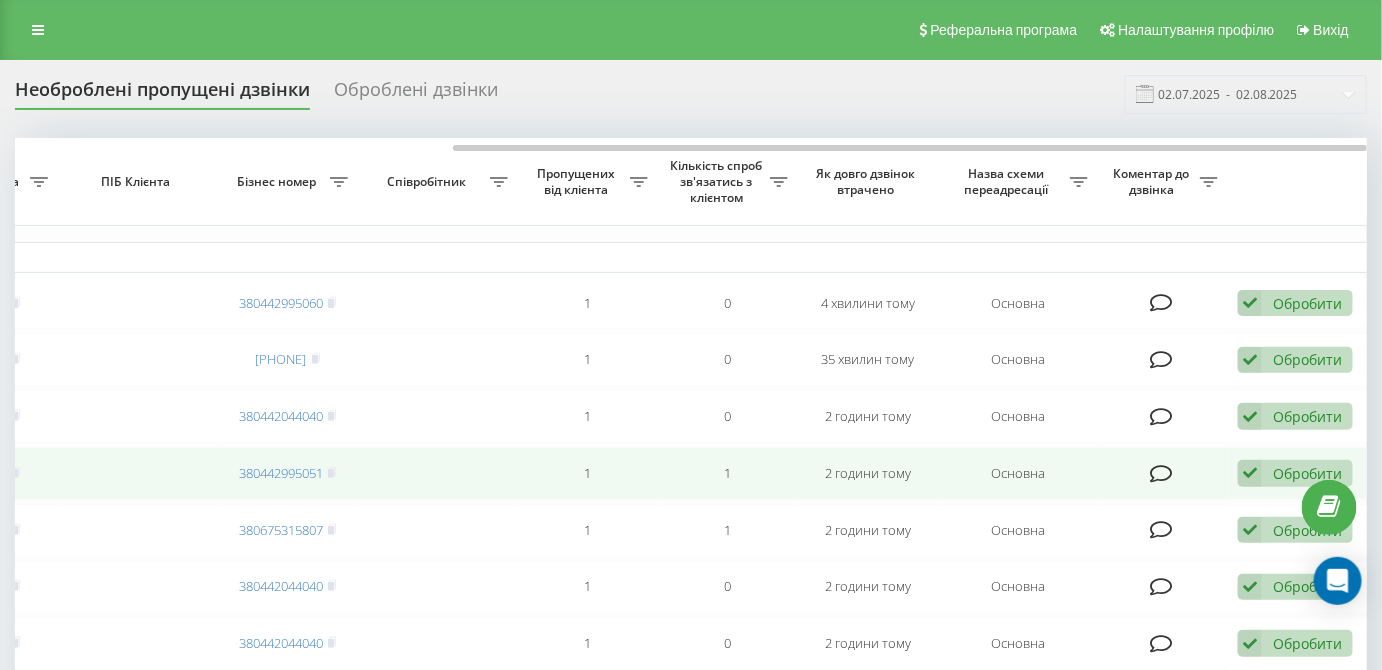 click at bounding box center (1250, 473) 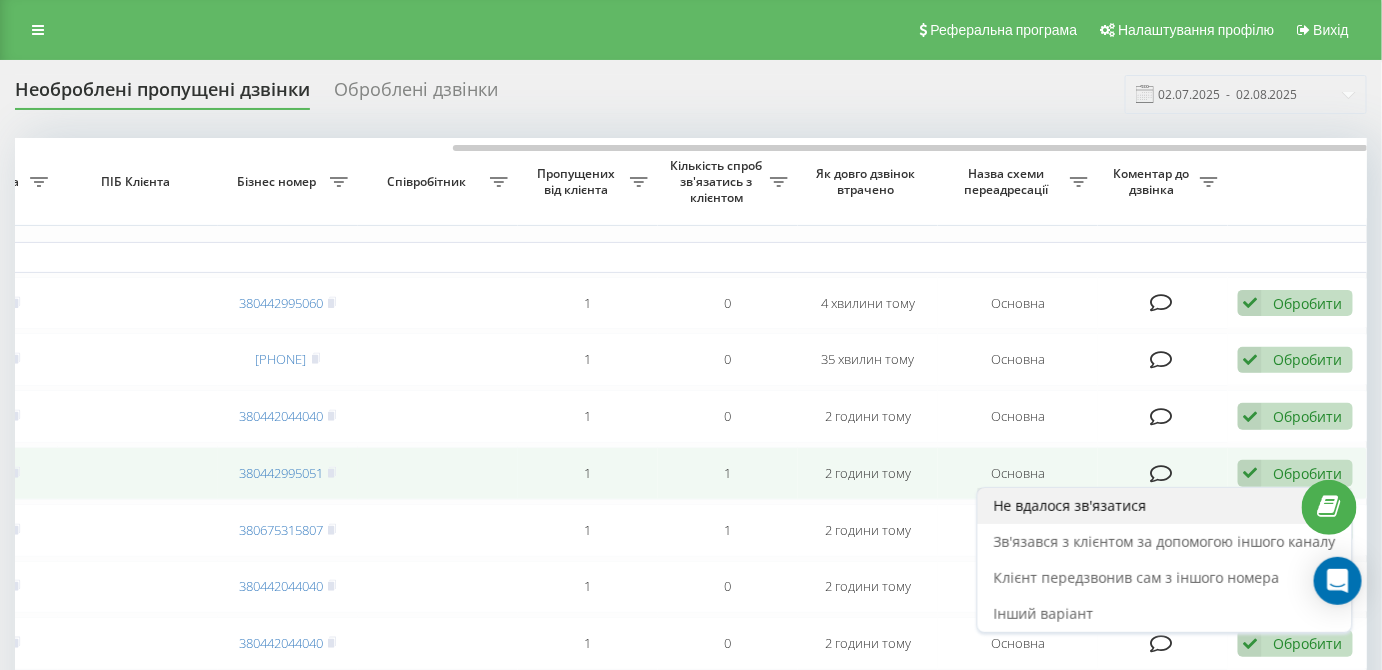 click on "Не вдалося зв'язатися" at bounding box center (1165, 506) 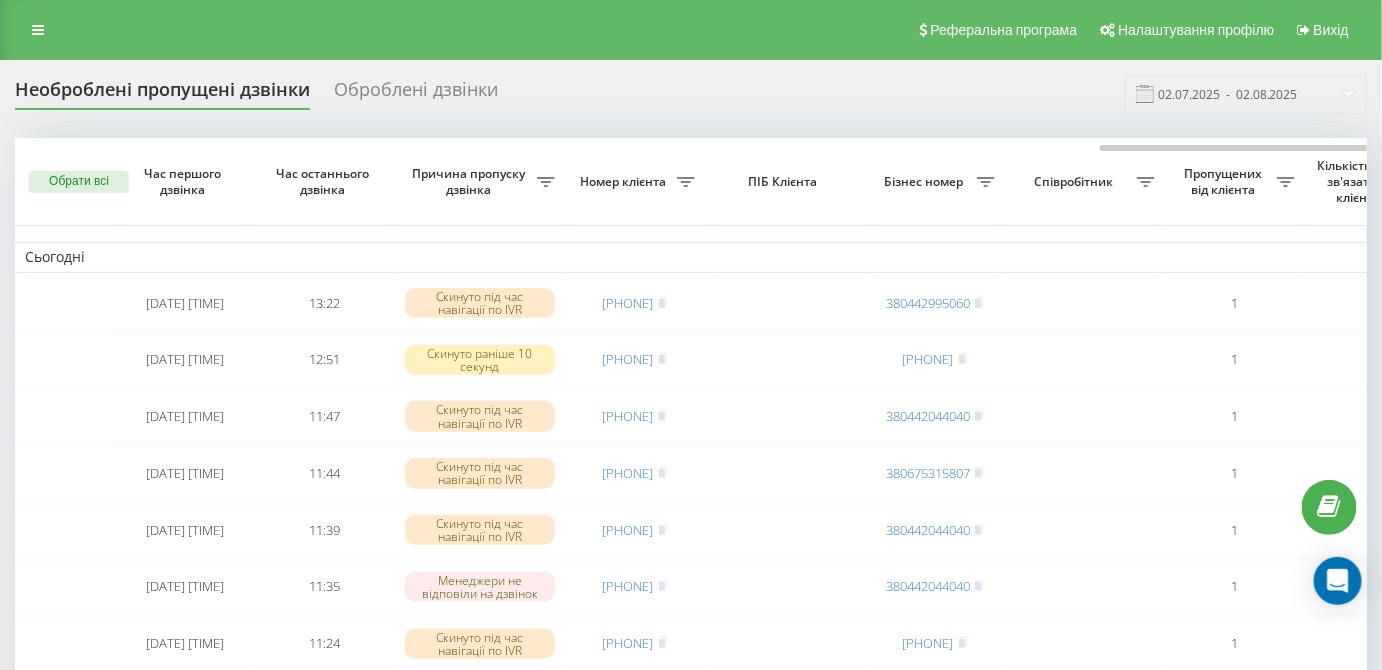 scroll, scrollTop: 0, scrollLeft: 647, axis: horizontal 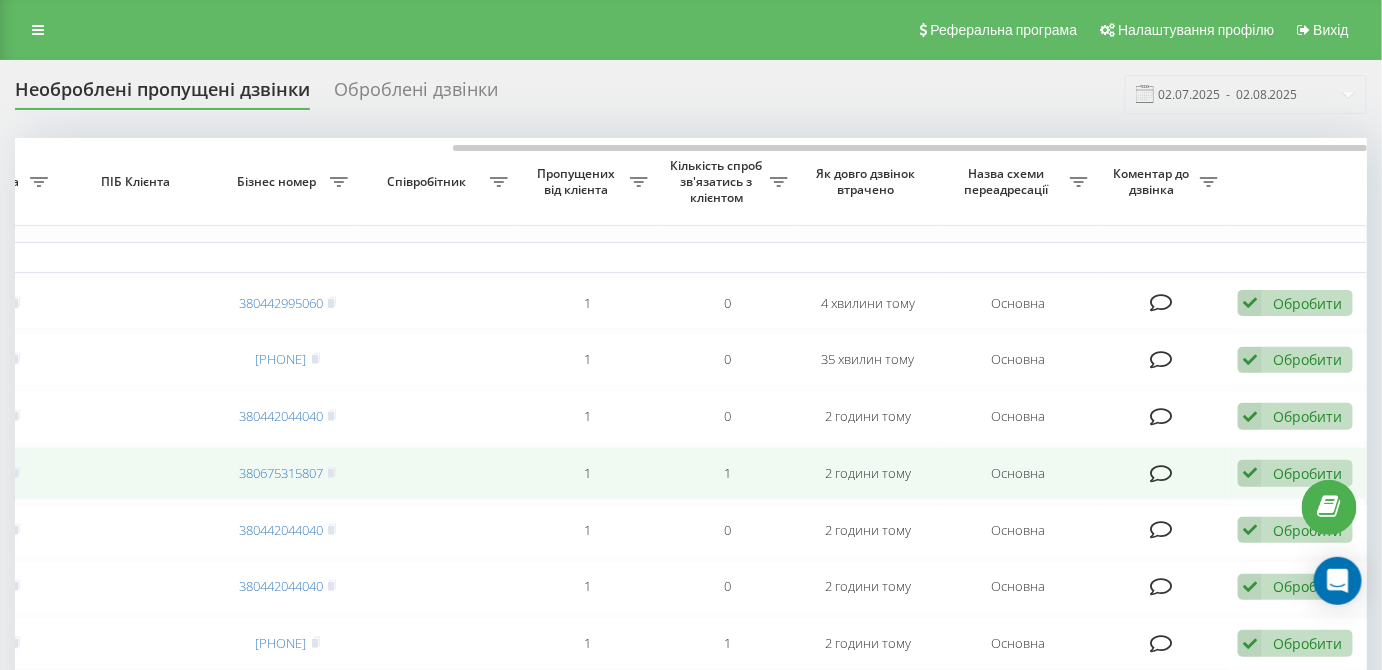 click at bounding box center [1250, 473] 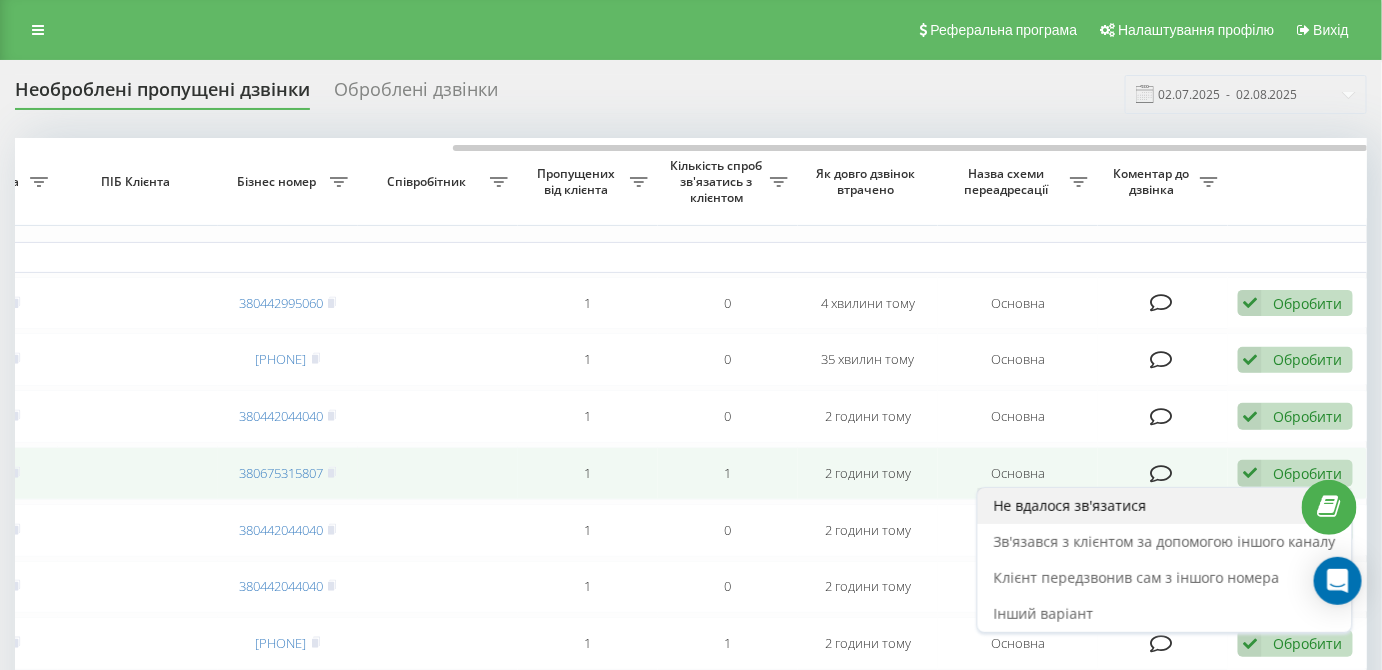 click on "Не вдалося зв'язатися" at bounding box center (1165, 506) 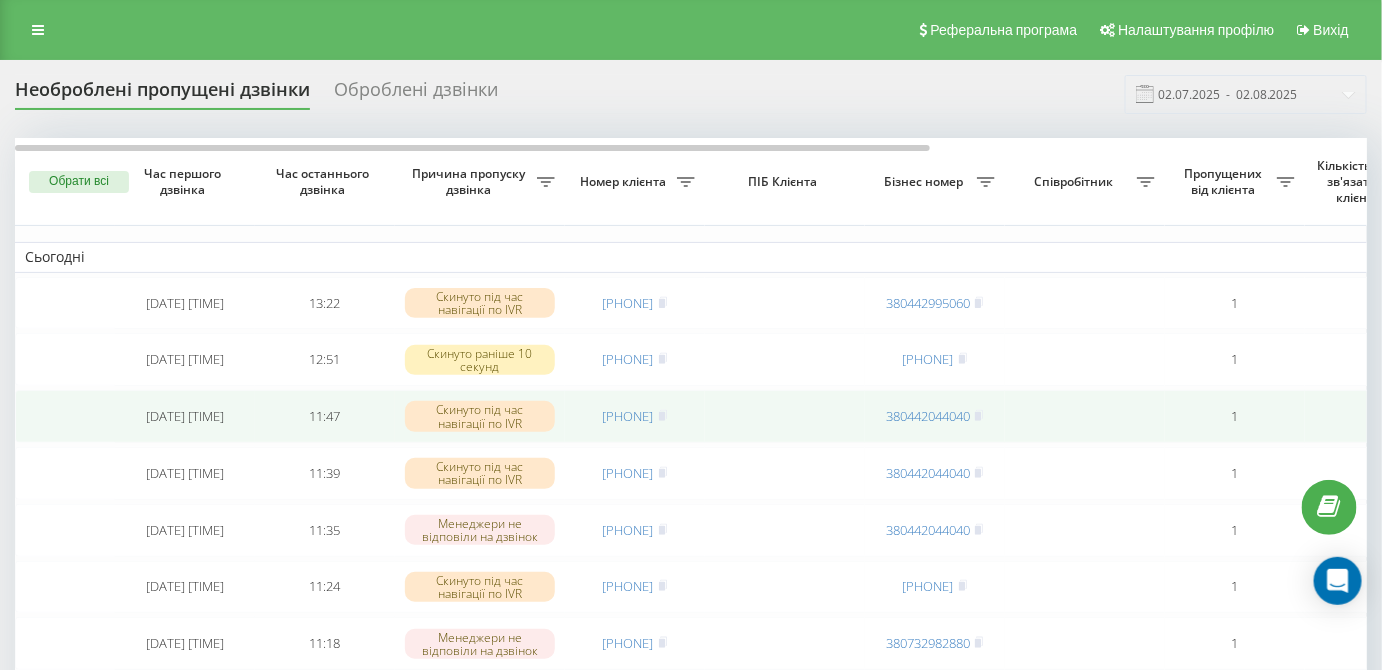 scroll, scrollTop: 0, scrollLeft: 647, axis: horizontal 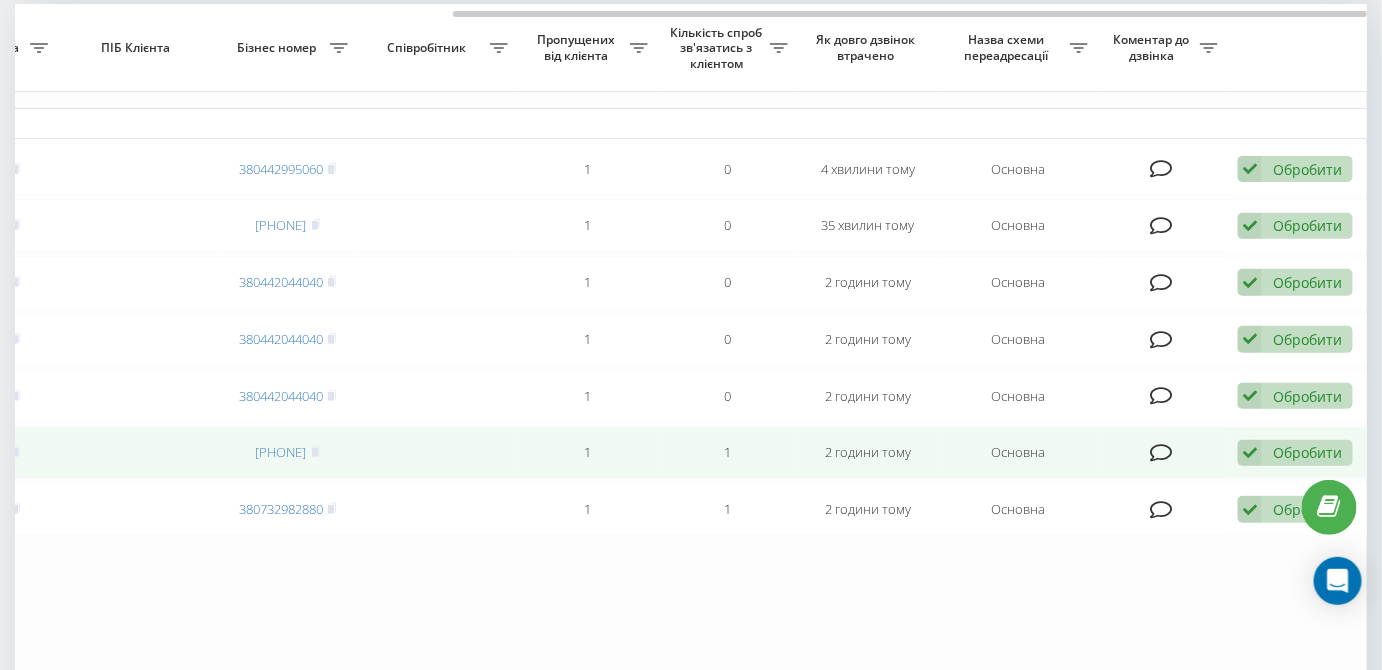 click at bounding box center (1250, 453) 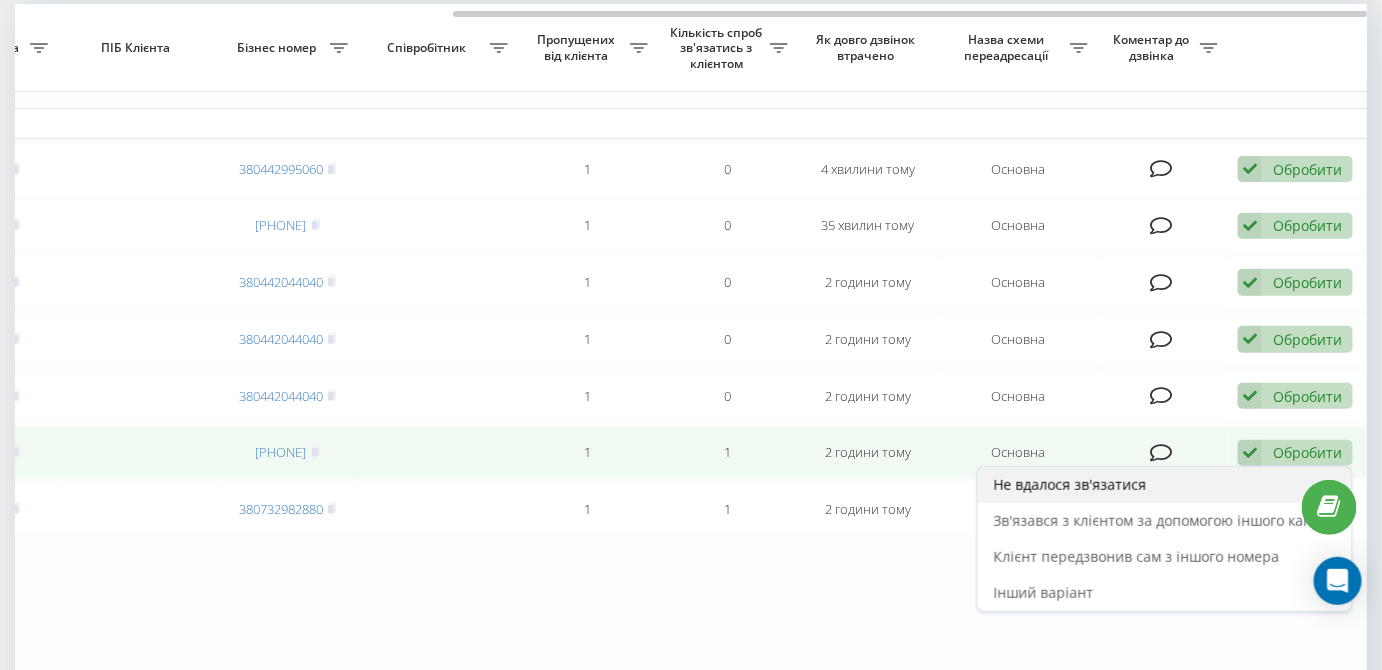 click on "Не вдалося зв'язатися" at bounding box center (1165, 485) 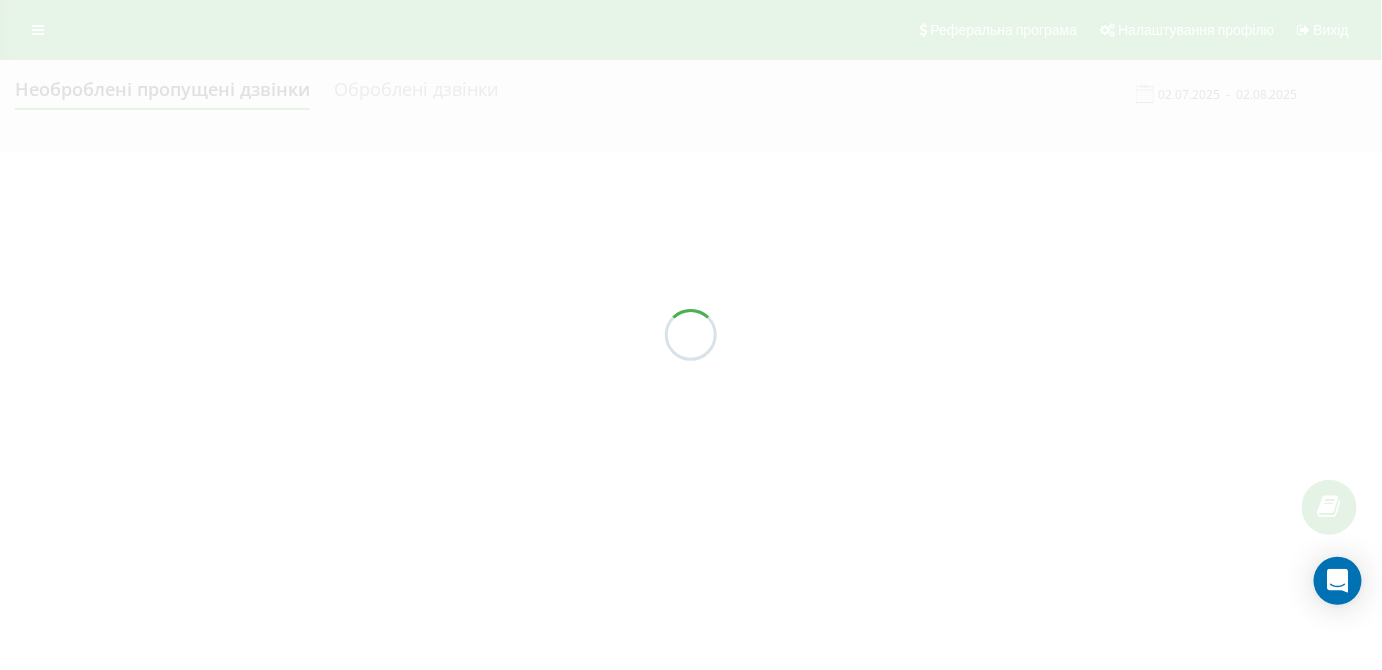 scroll, scrollTop: 0, scrollLeft: 0, axis: both 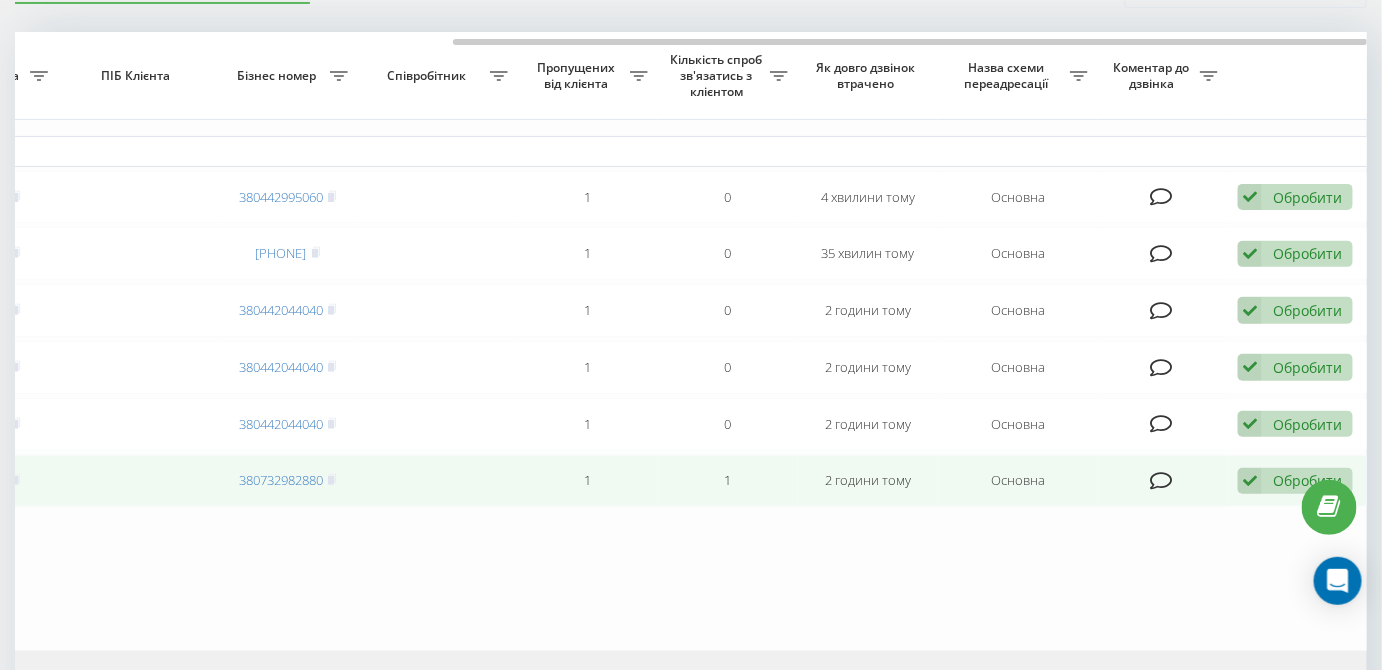 click at bounding box center (1250, 481) 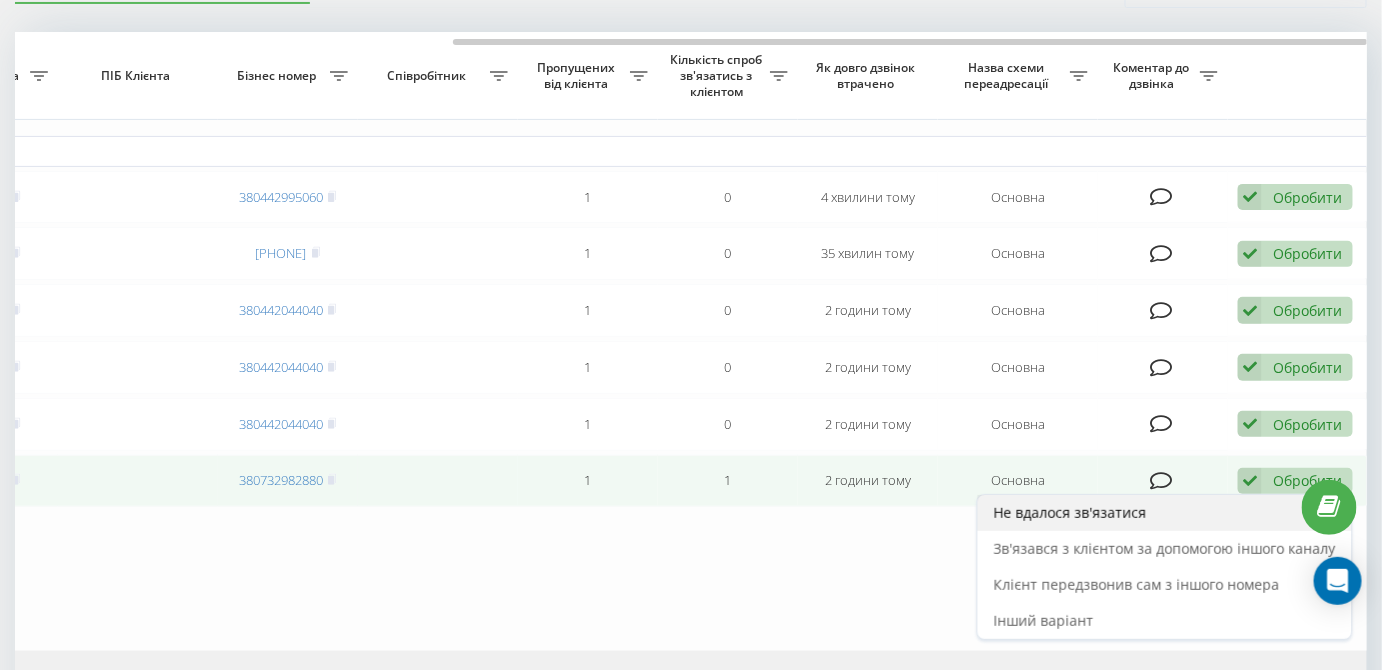 click on "Не вдалося зв'язатися" at bounding box center [1165, 513] 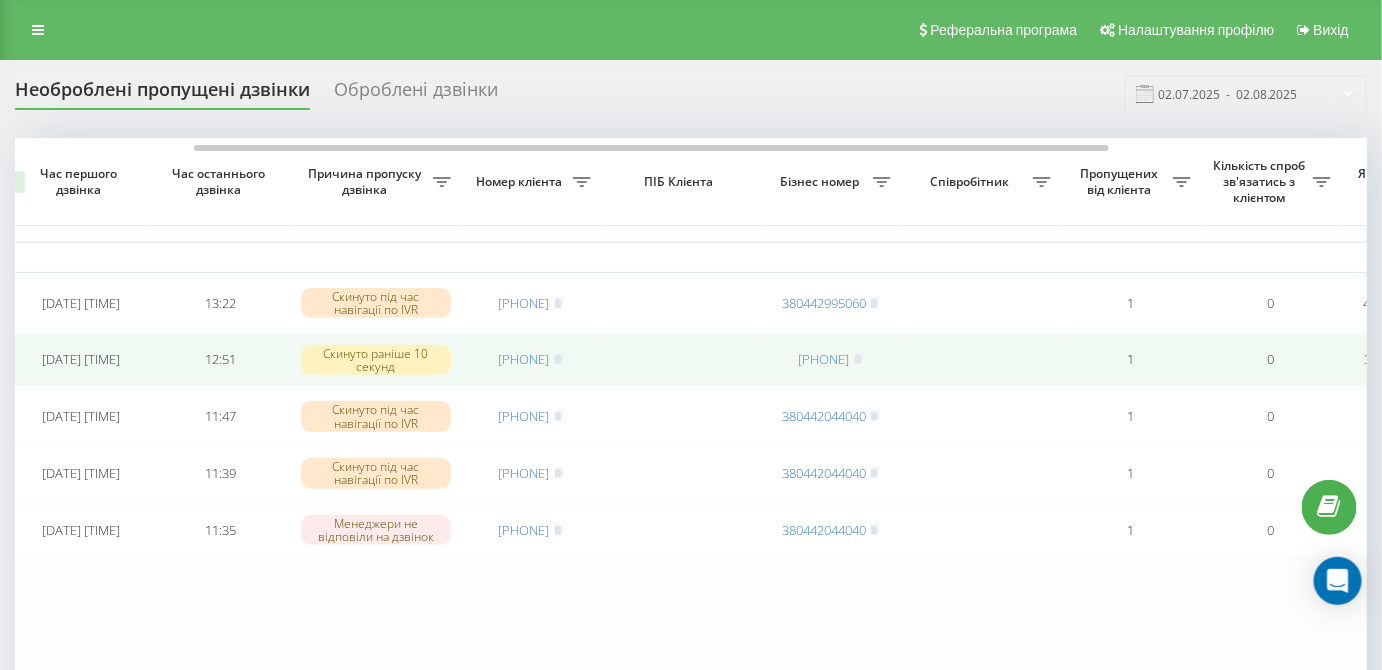 scroll, scrollTop: 0, scrollLeft: 169, axis: horizontal 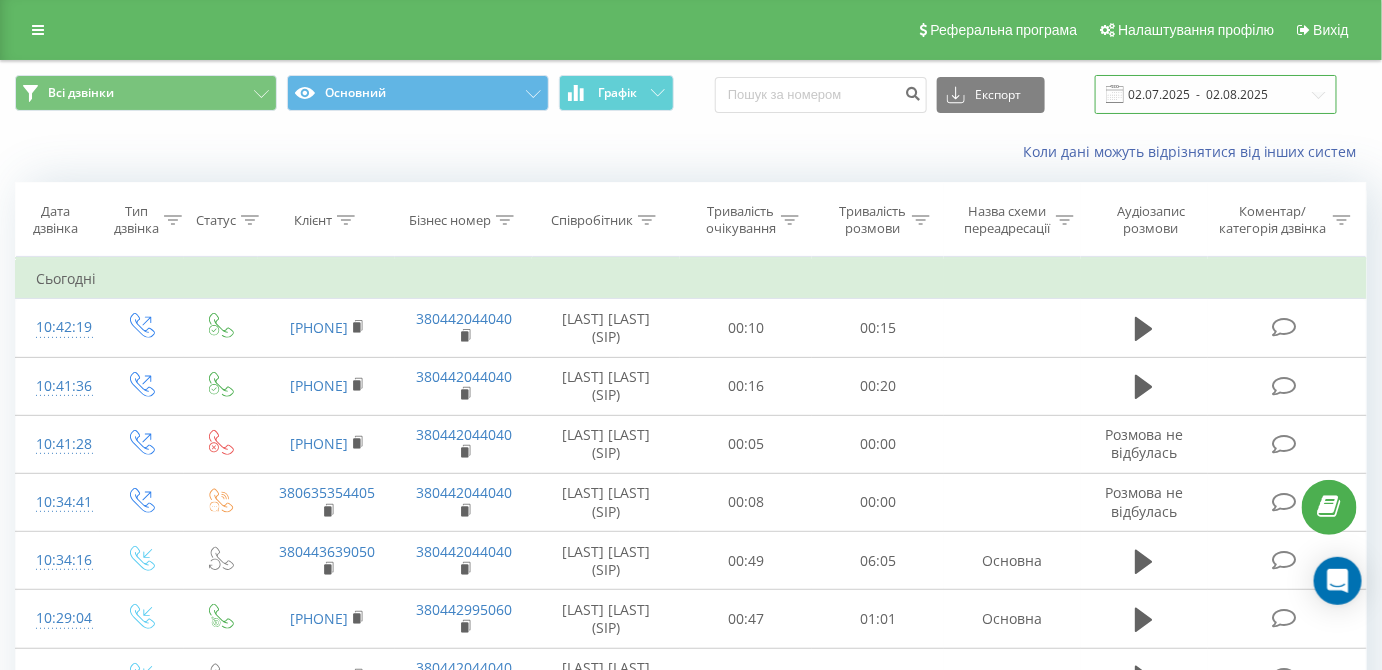click on "02.07.2025  -  02.08.2025" at bounding box center (1216, 94) 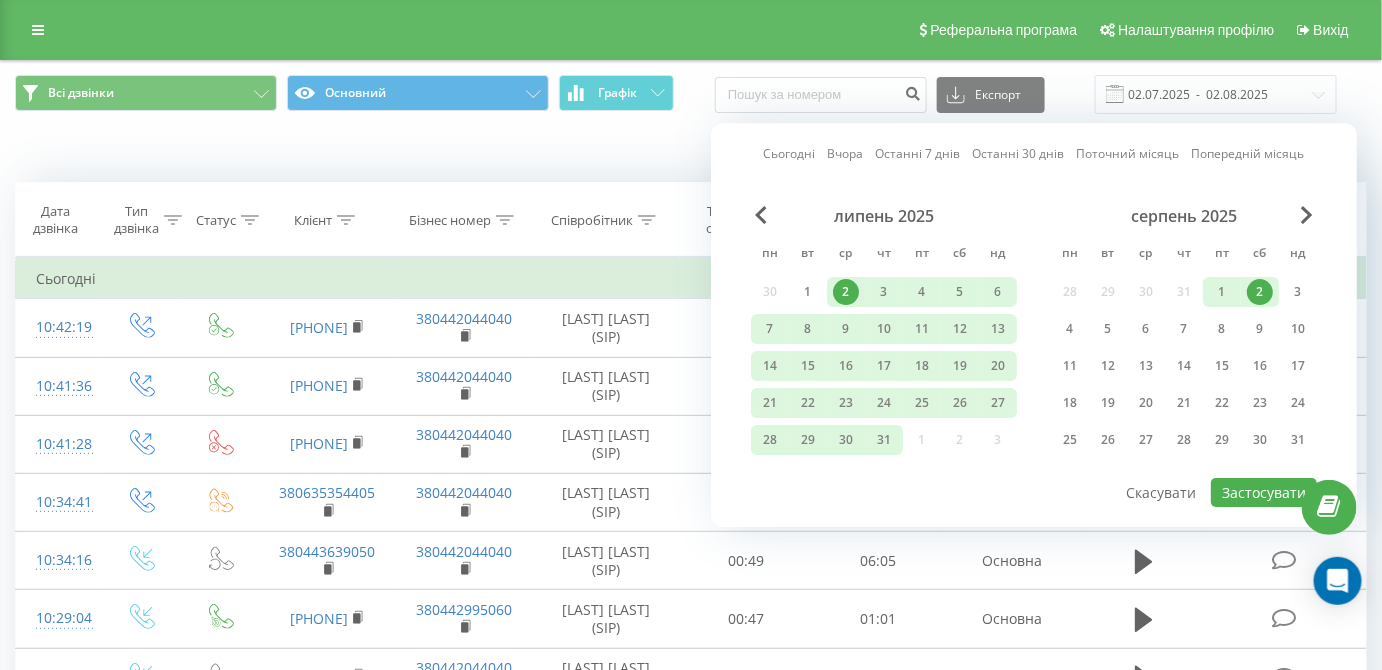 click on "липень 2025 пн вт ср чт пт сб нд 30 1 2 3 4 5 6 7 8 9 10 11 12 13 14 15 16 17 18 19 20 21 22 23 24 25 26 27 28 29 30 31 1 2 3" at bounding box center (884, 334) 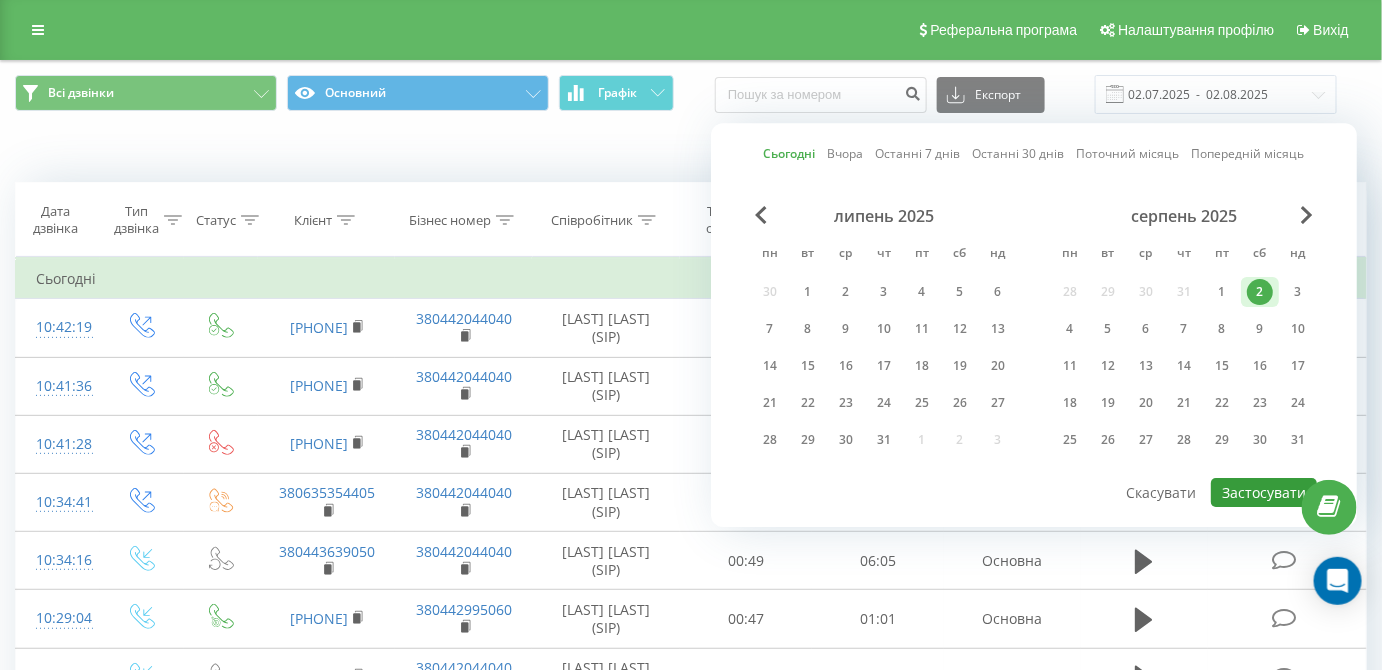 click on "Застосувати" at bounding box center [1264, 492] 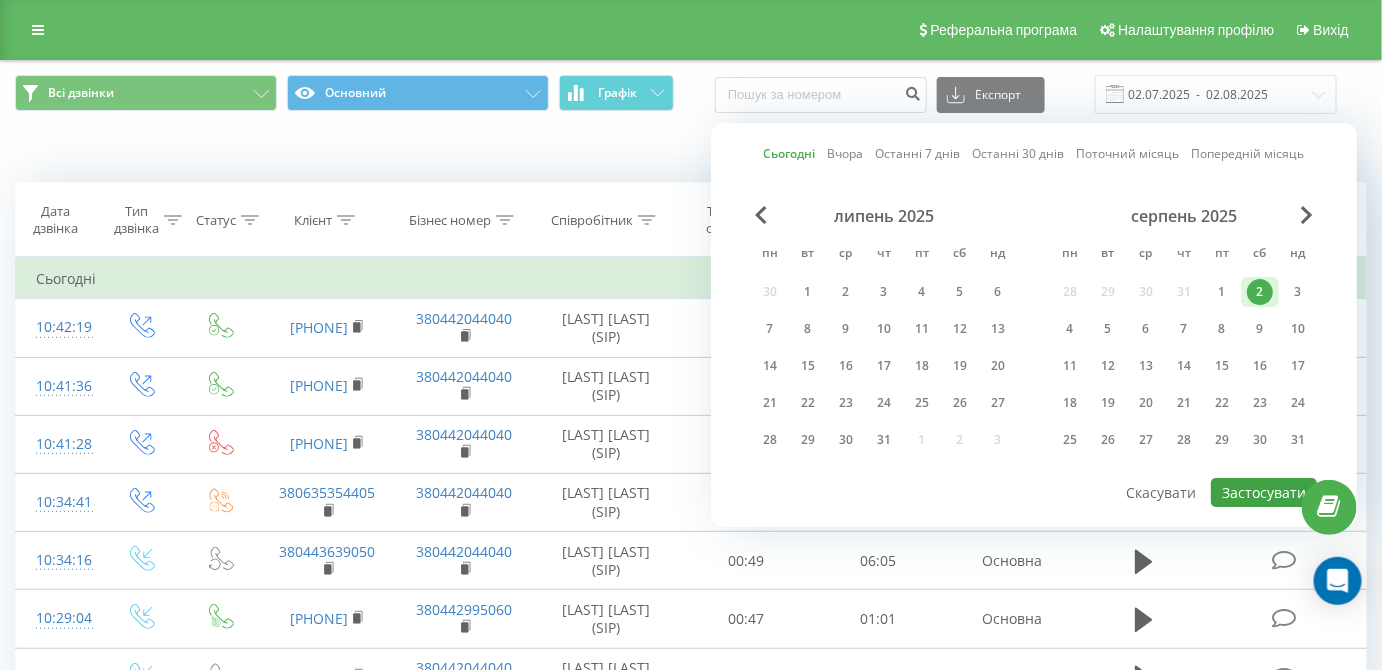 type on "02.08.2025  -  02.08.2025" 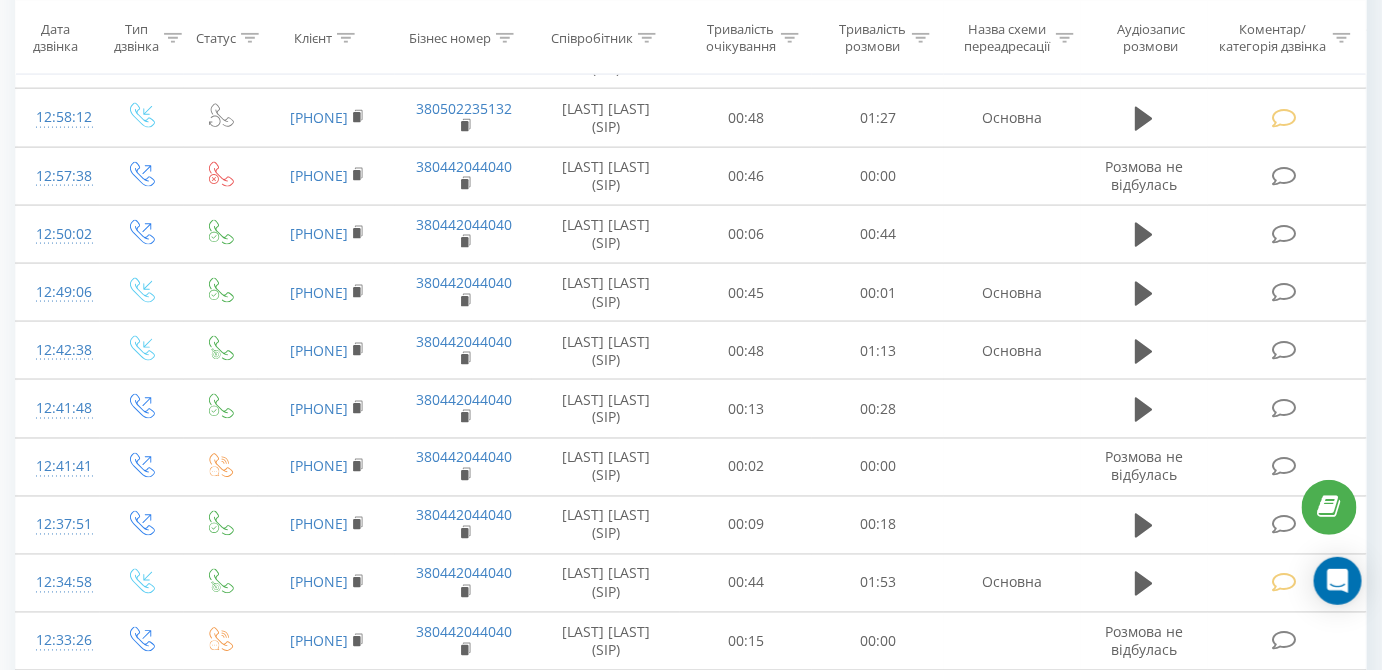 scroll, scrollTop: 1149, scrollLeft: 0, axis: vertical 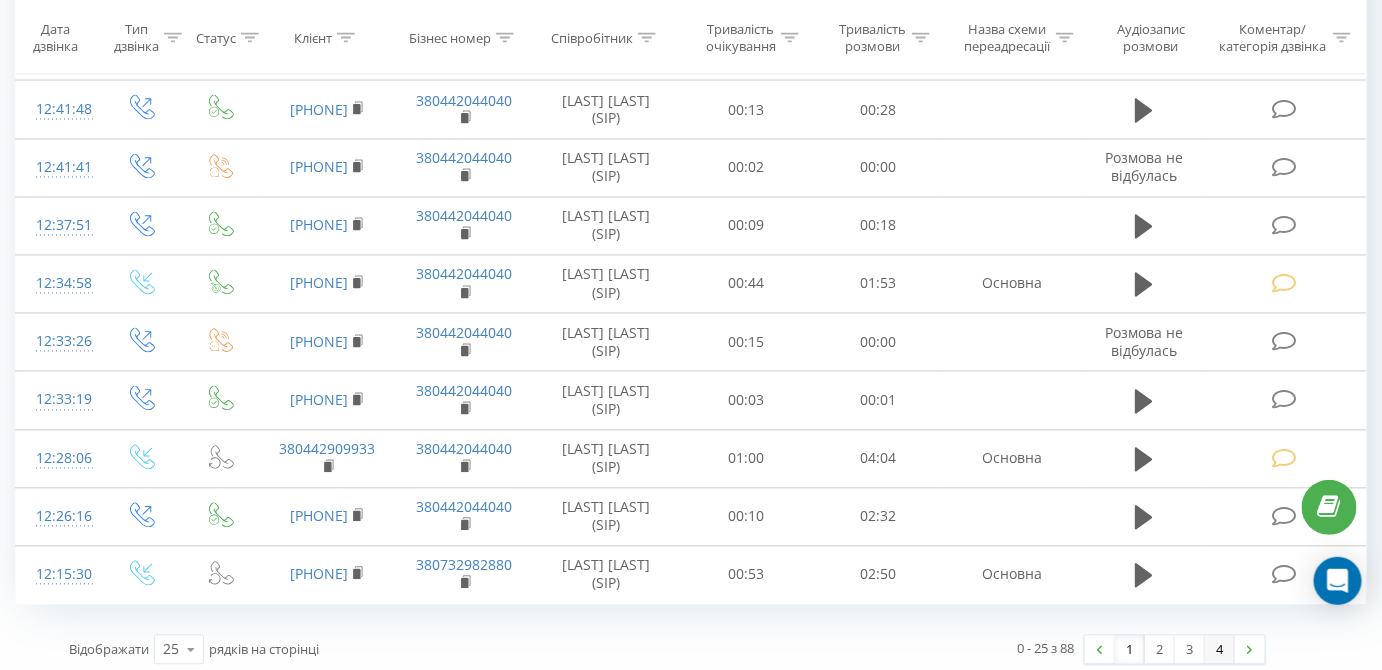 click on "4" at bounding box center (1220, 650) 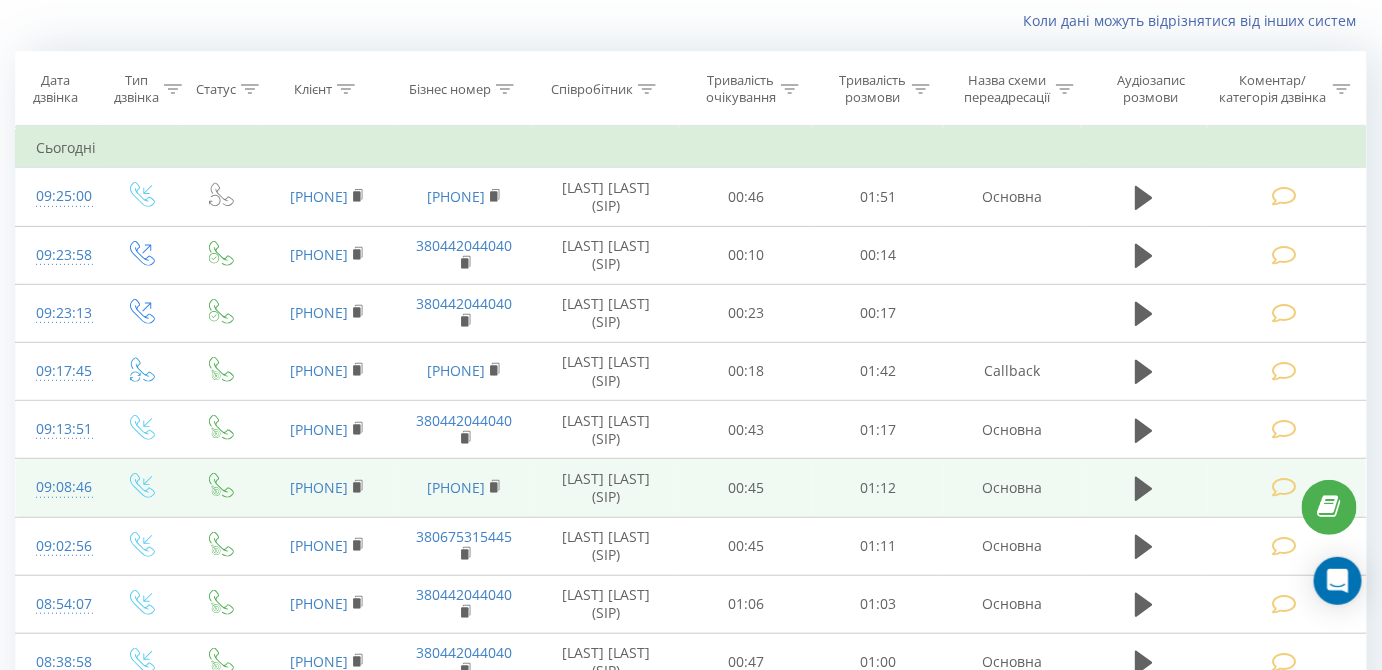 scroll, scrollTop: 455, scrollLeft: 0, axis: vertical 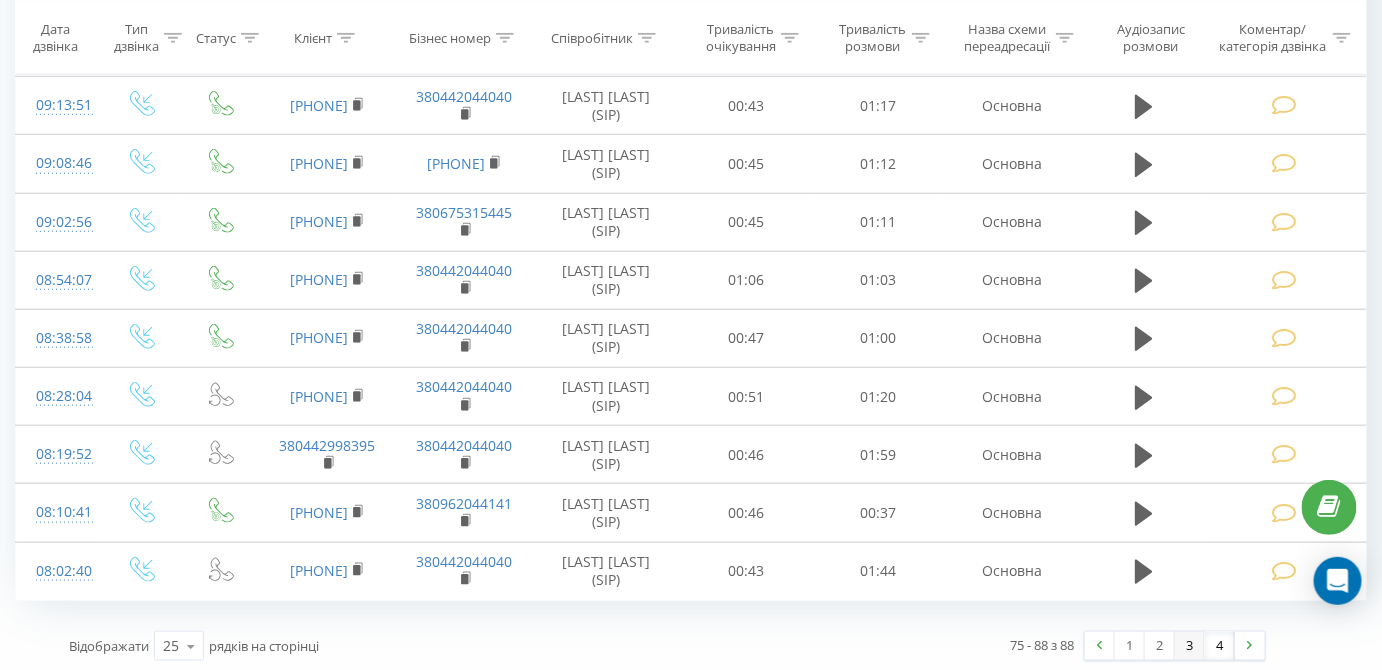 click on "3" at bounding box center [1190, 646] 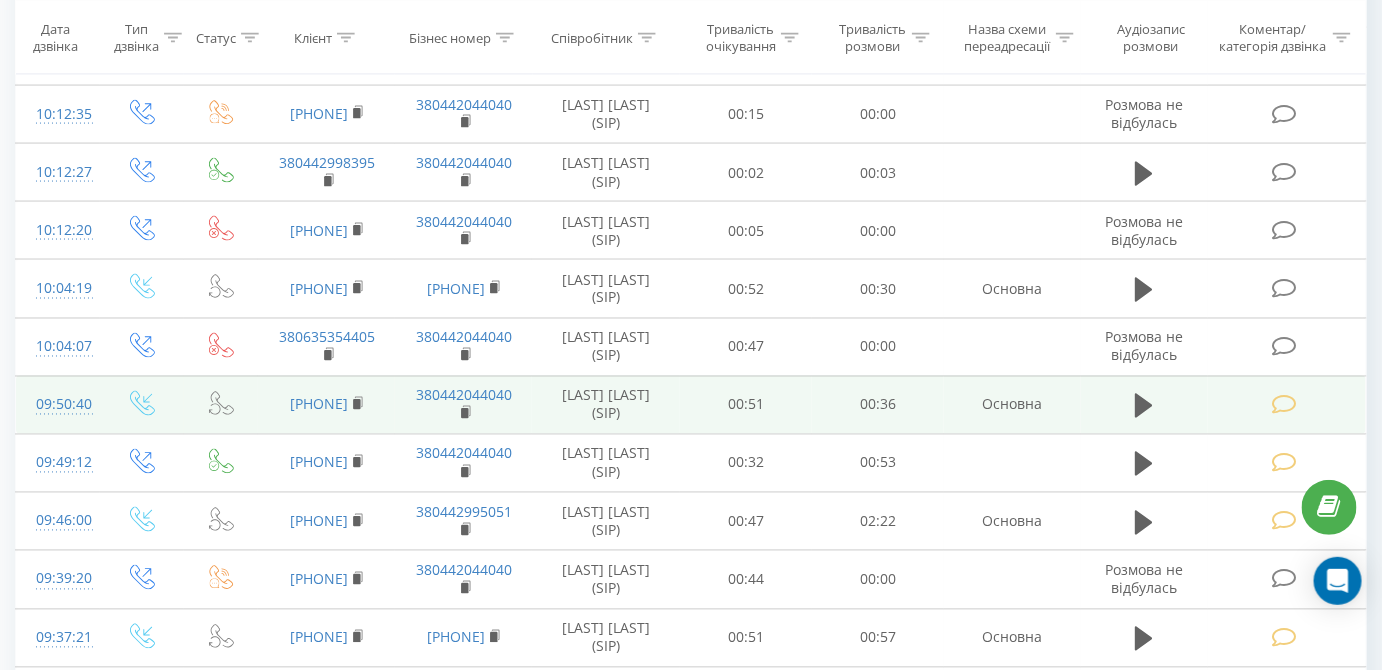 scroll, scrollTop: 967, scrollLeft: 0, axis: vertical 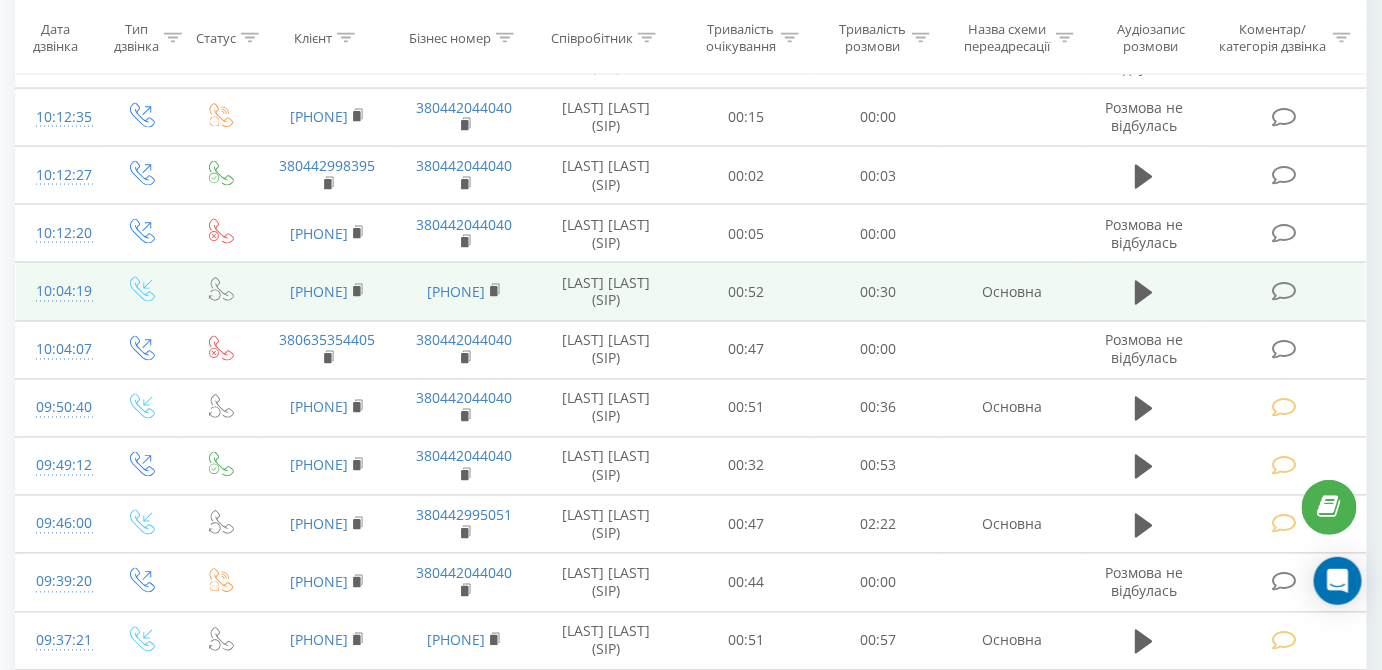 click at bounding box center (1284, 291) 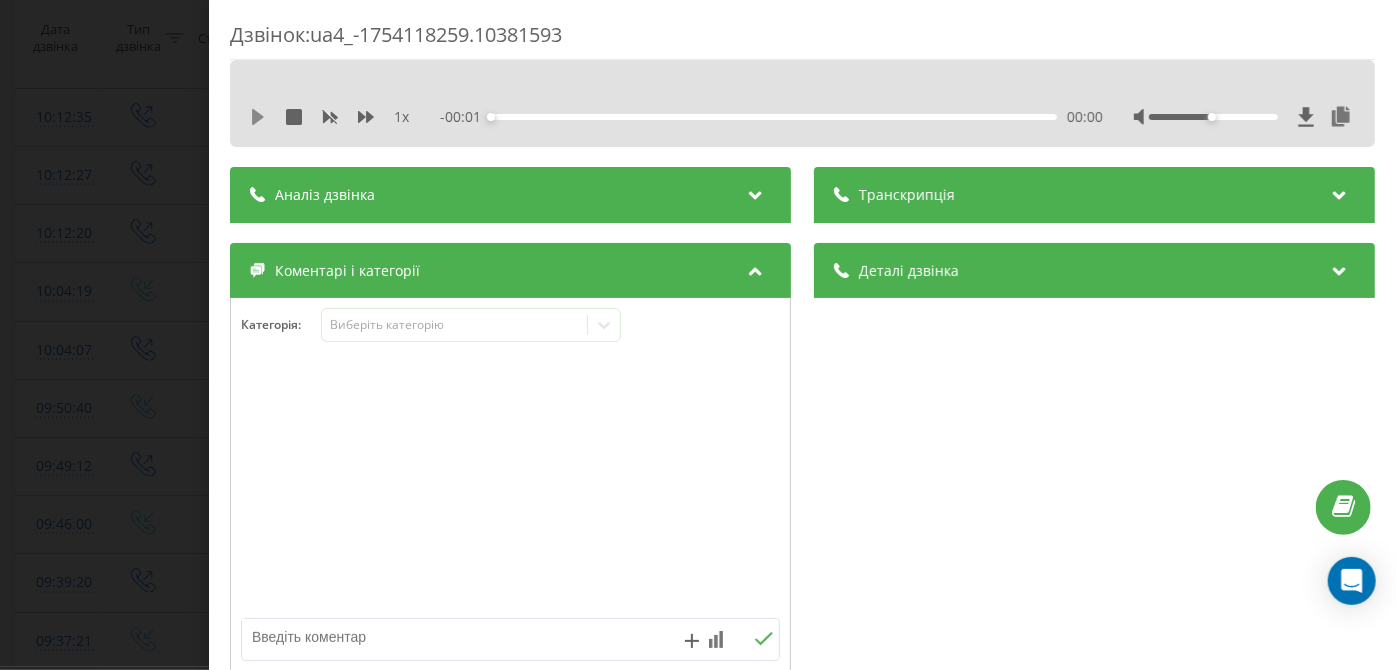 click 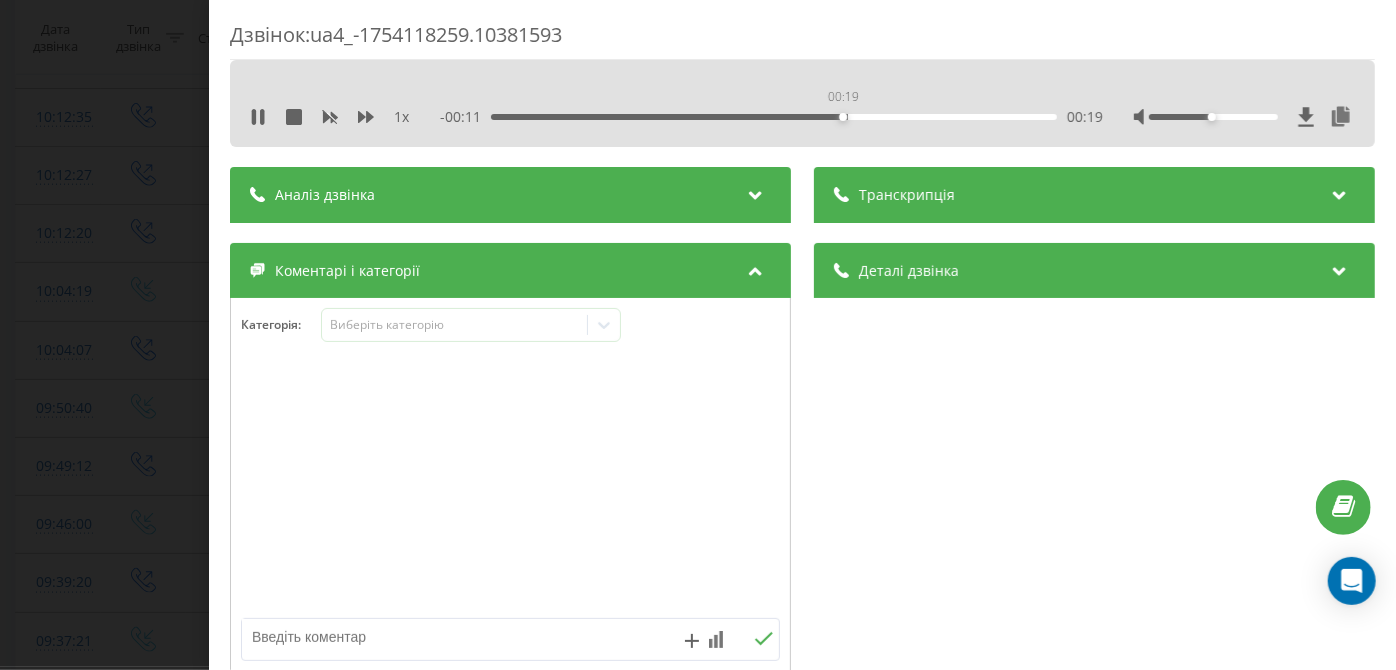 click on "00:19" at bounding box center (775, 117) 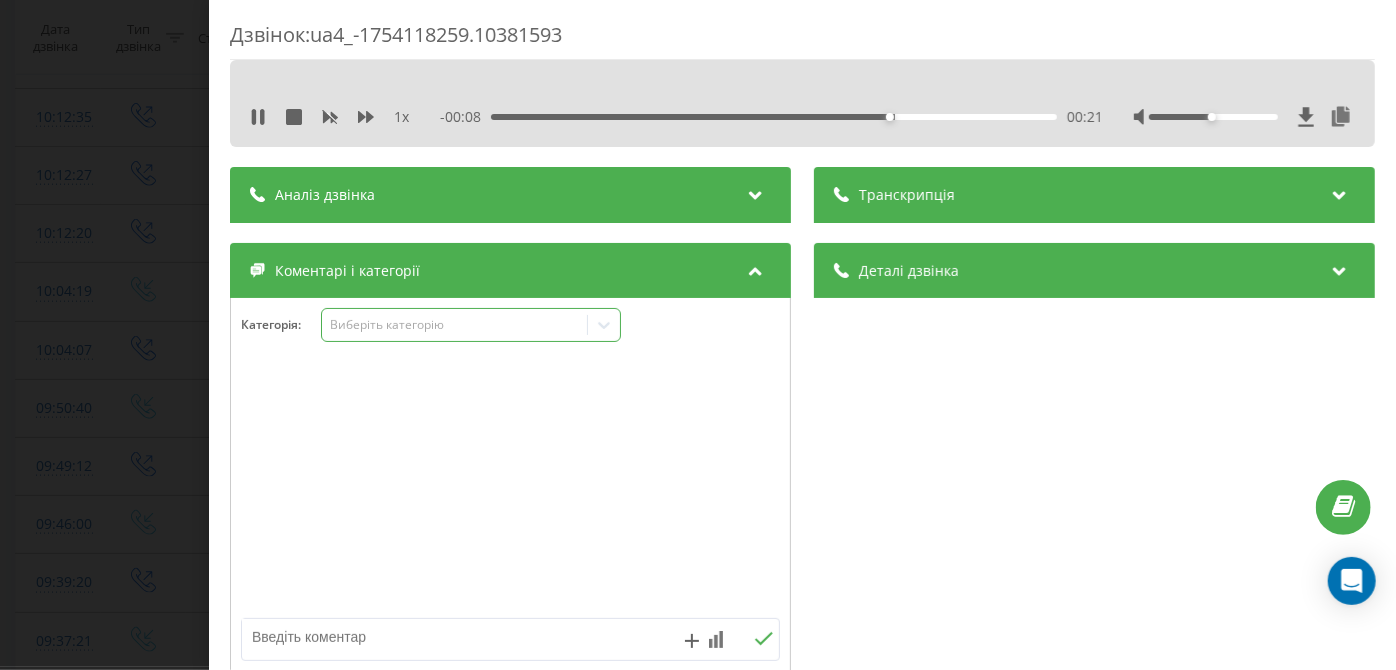 click on "Виберіть категорію" at bounding box center (455, 325) 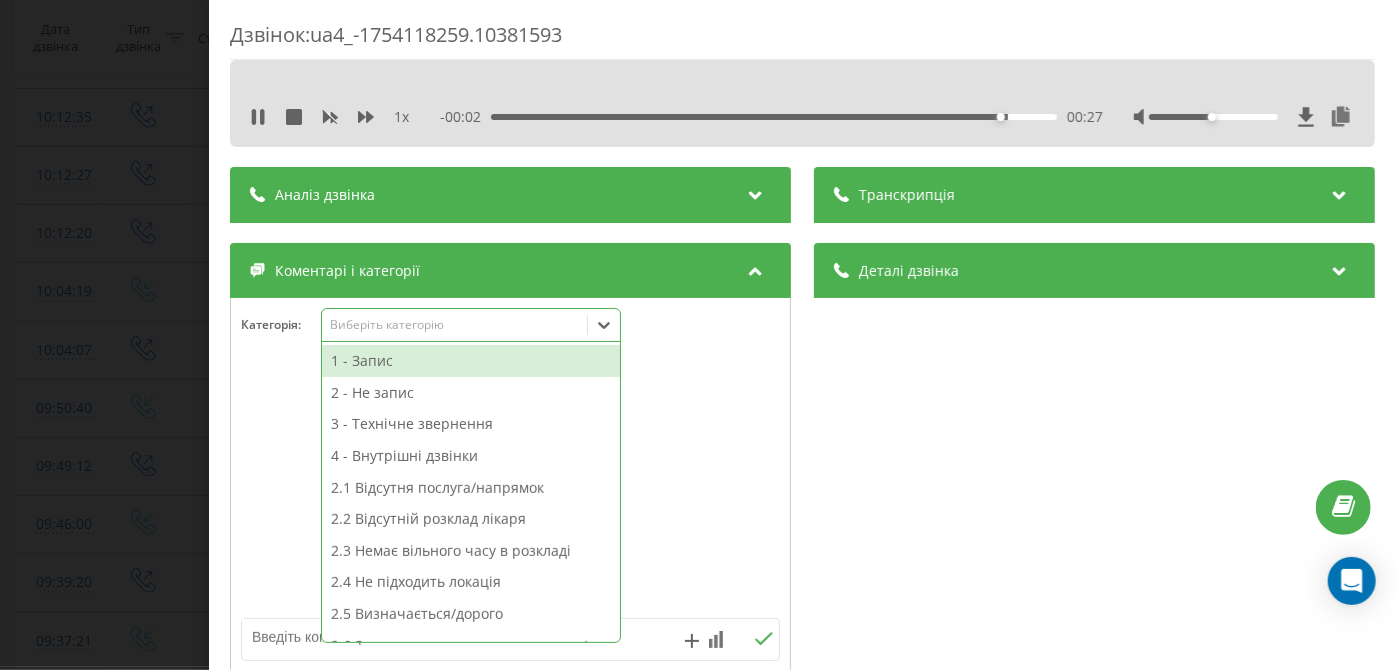 click on "3 - Технічне звернення" at bounding box center [471, 424] 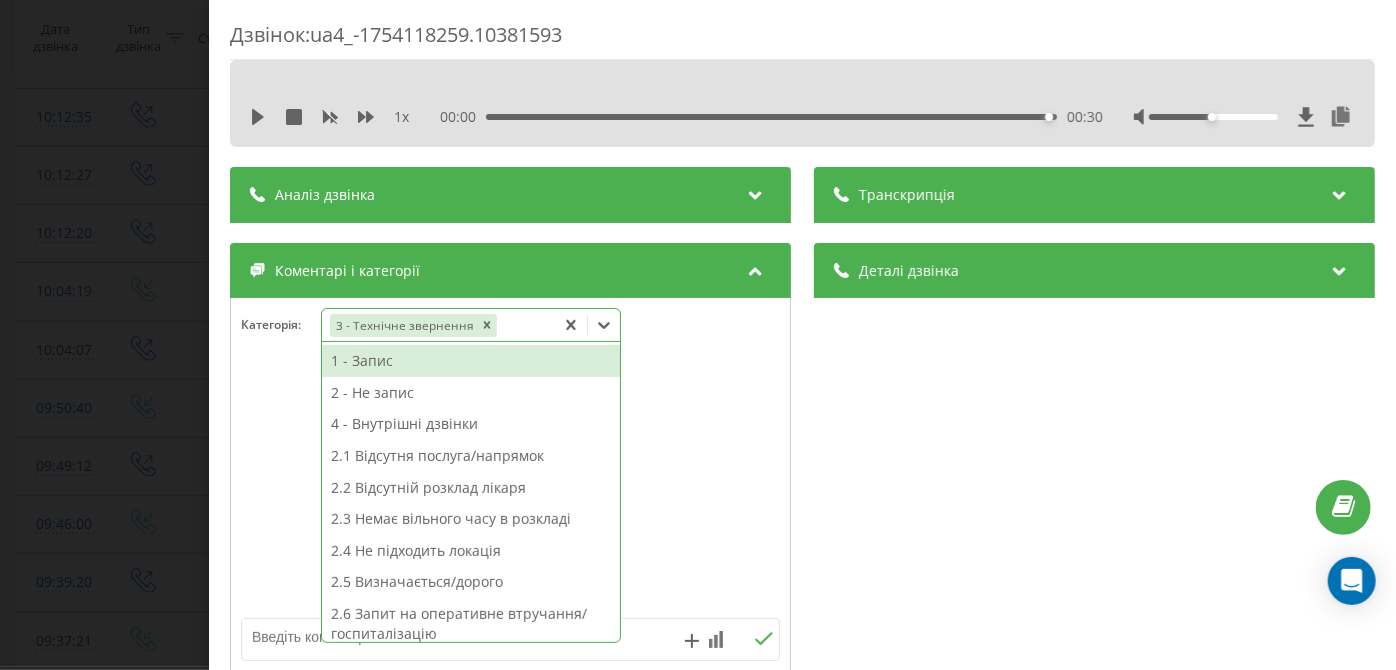 click on "1 x  00:00 00:30   00:30" at bounding box center [802, 103] 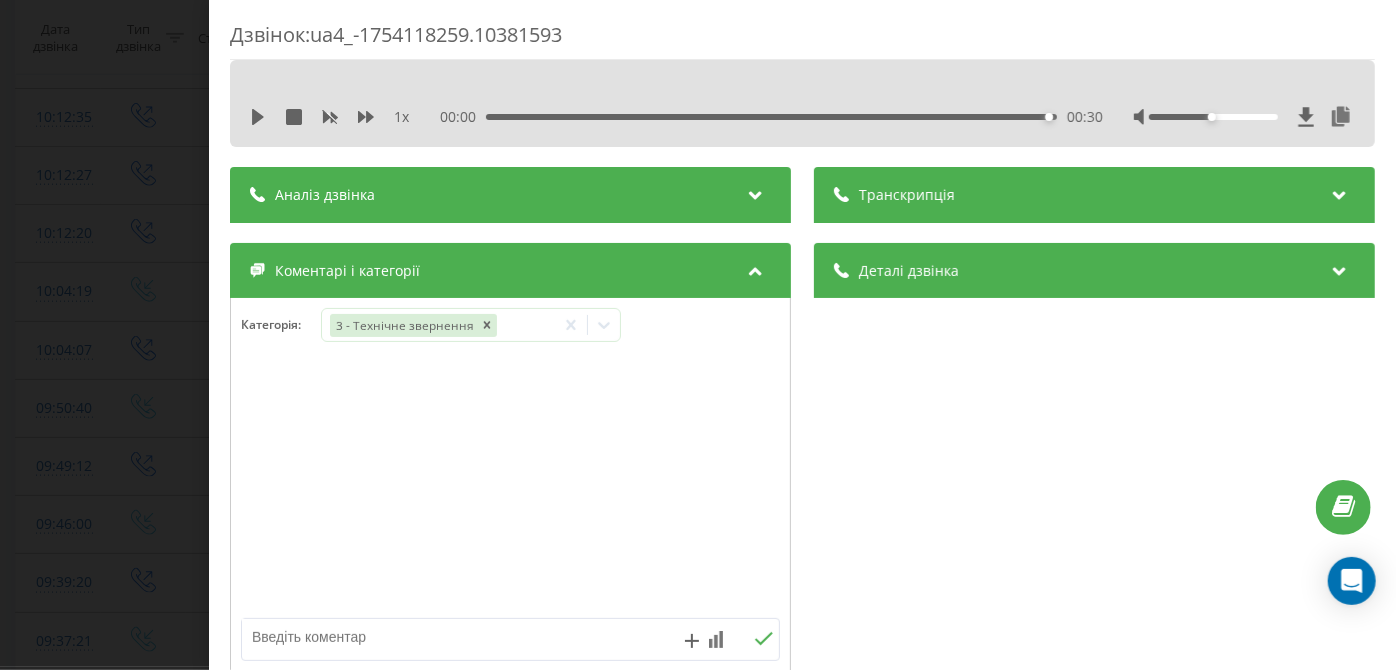 click on "1 x  00:00 00:30   00:30" at bounding box center (802, 117) 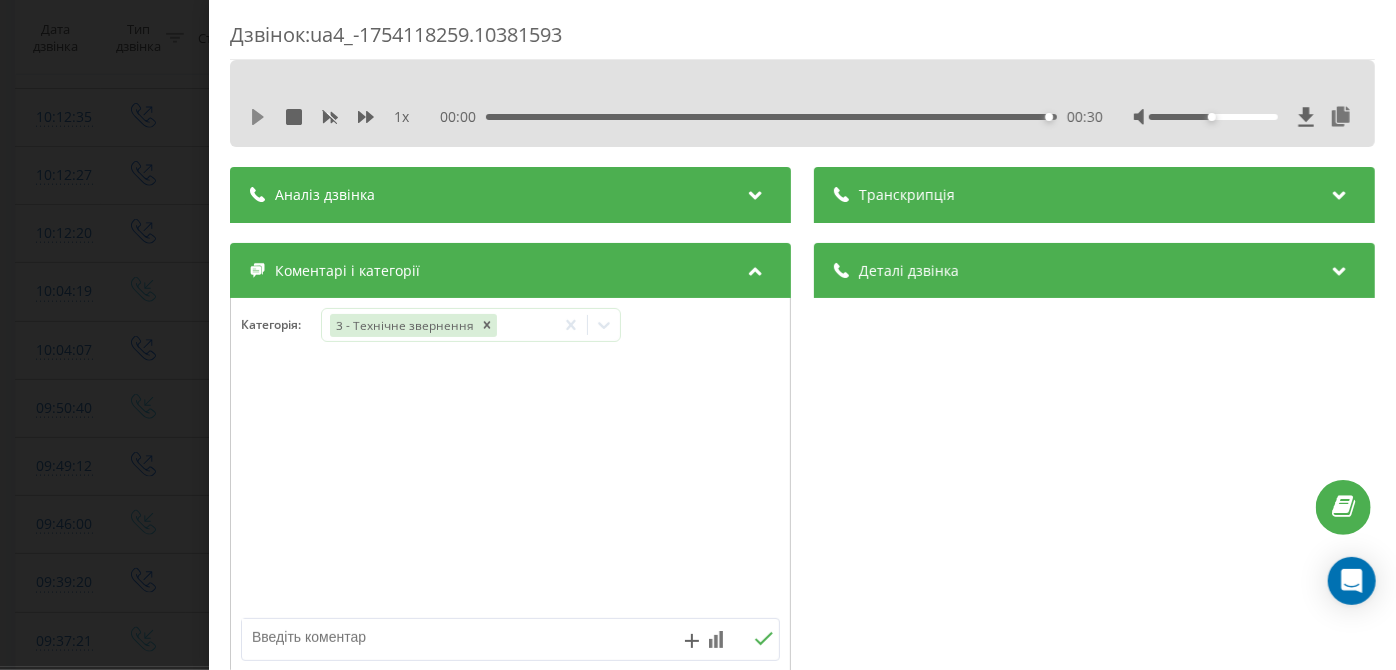 click 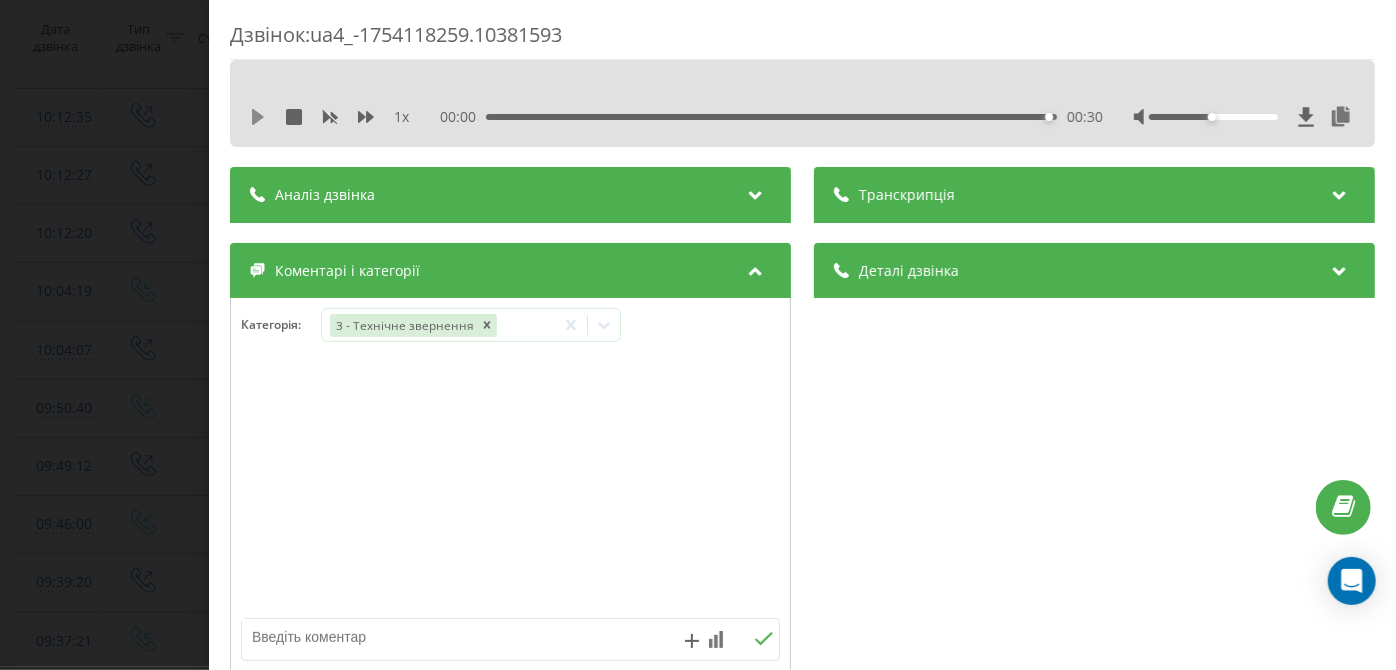 click 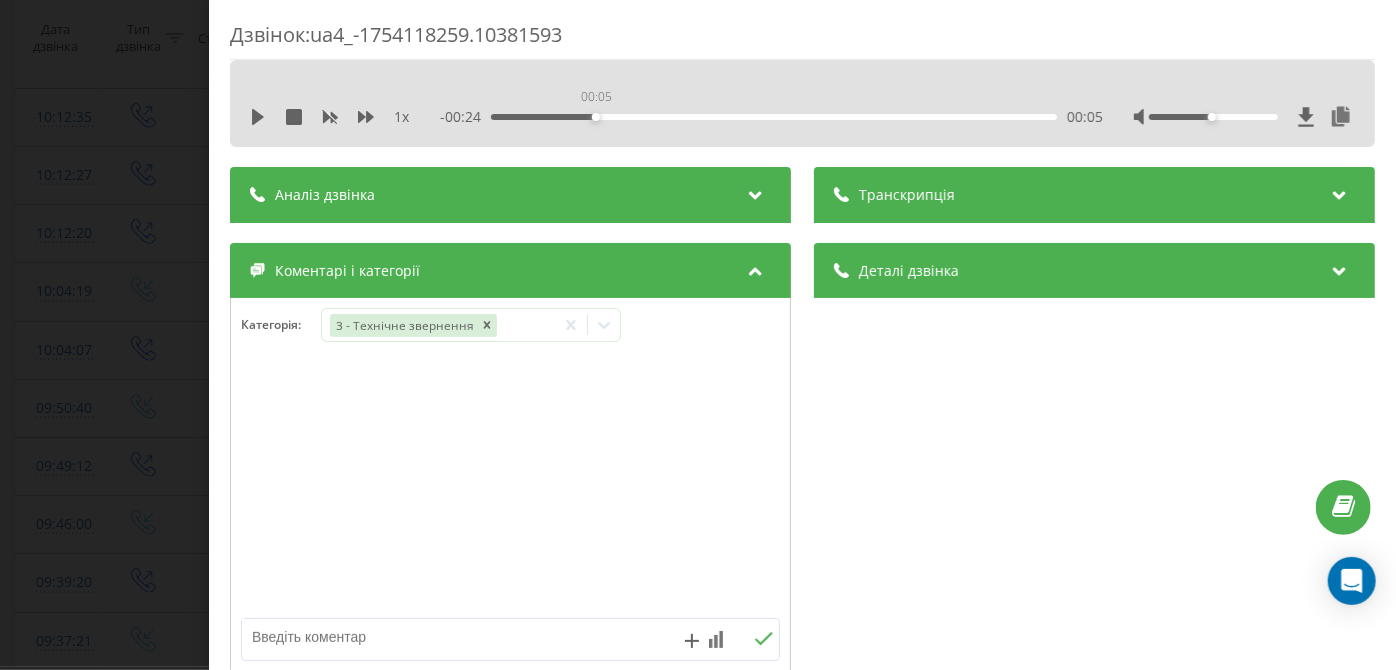 click on "00:05" at bounding box center [775, 117] 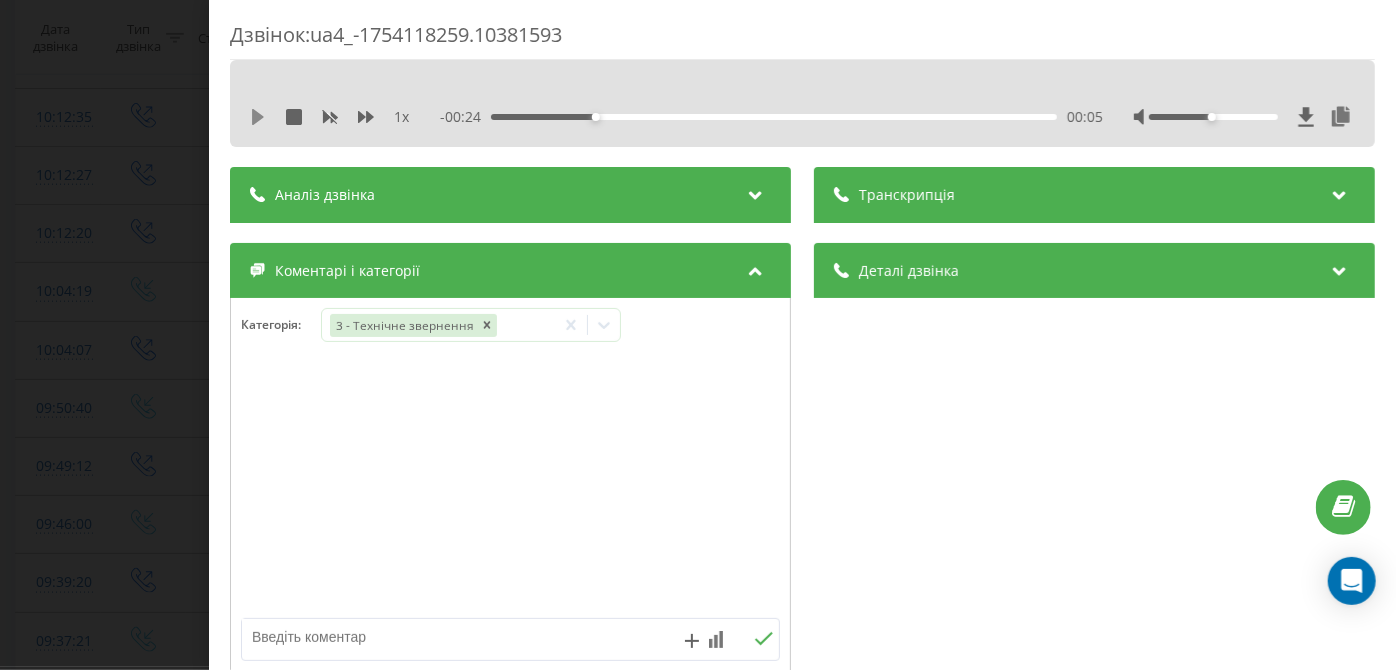 click 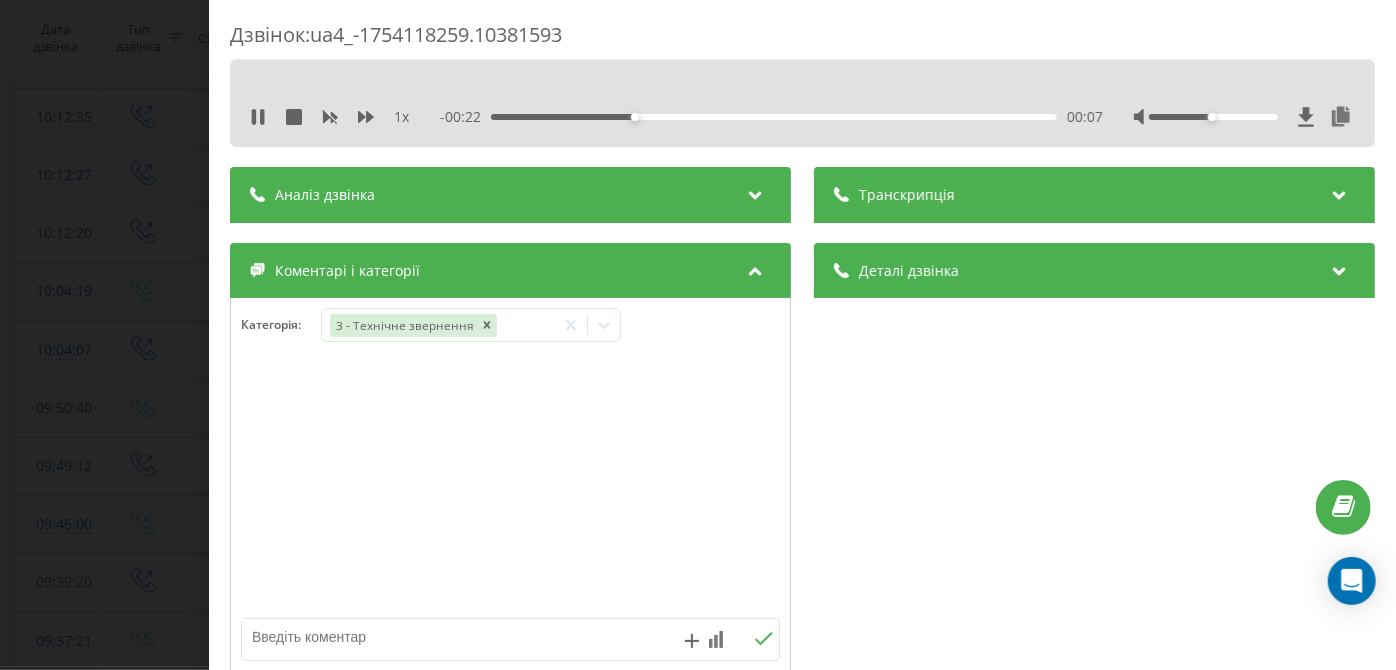 click at bounding box center (456, 637) 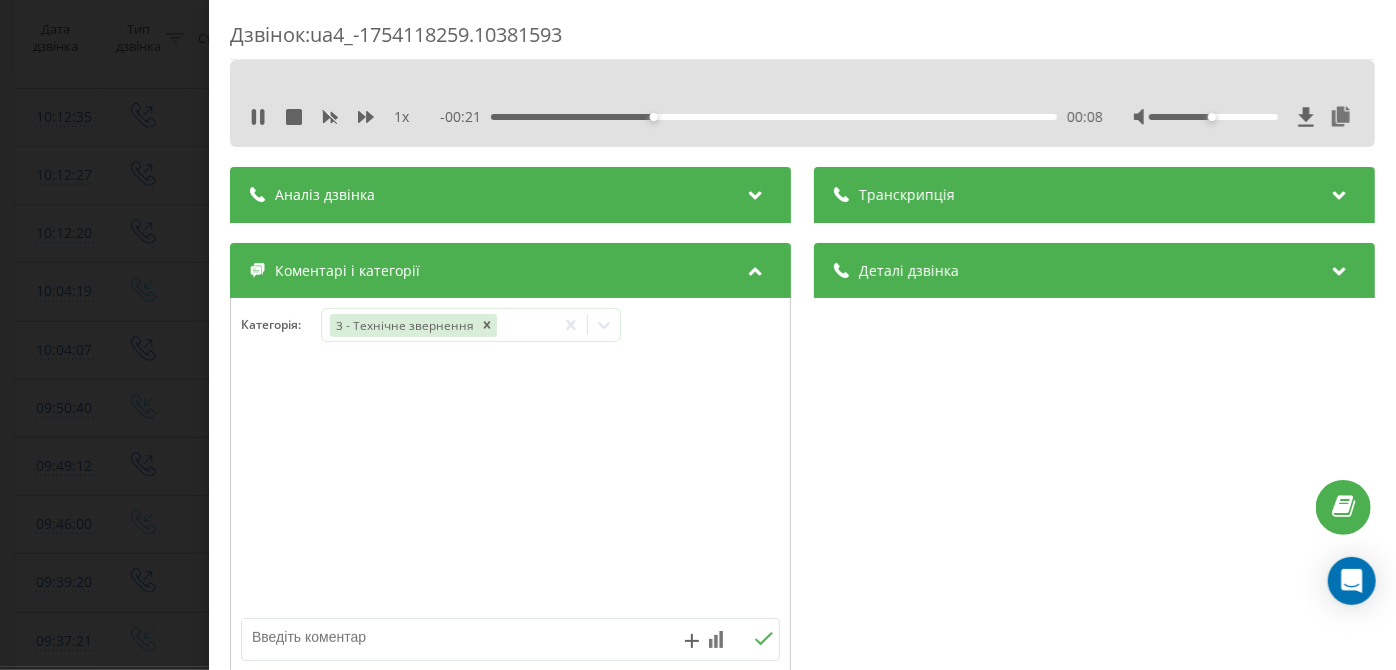 type on "Х" 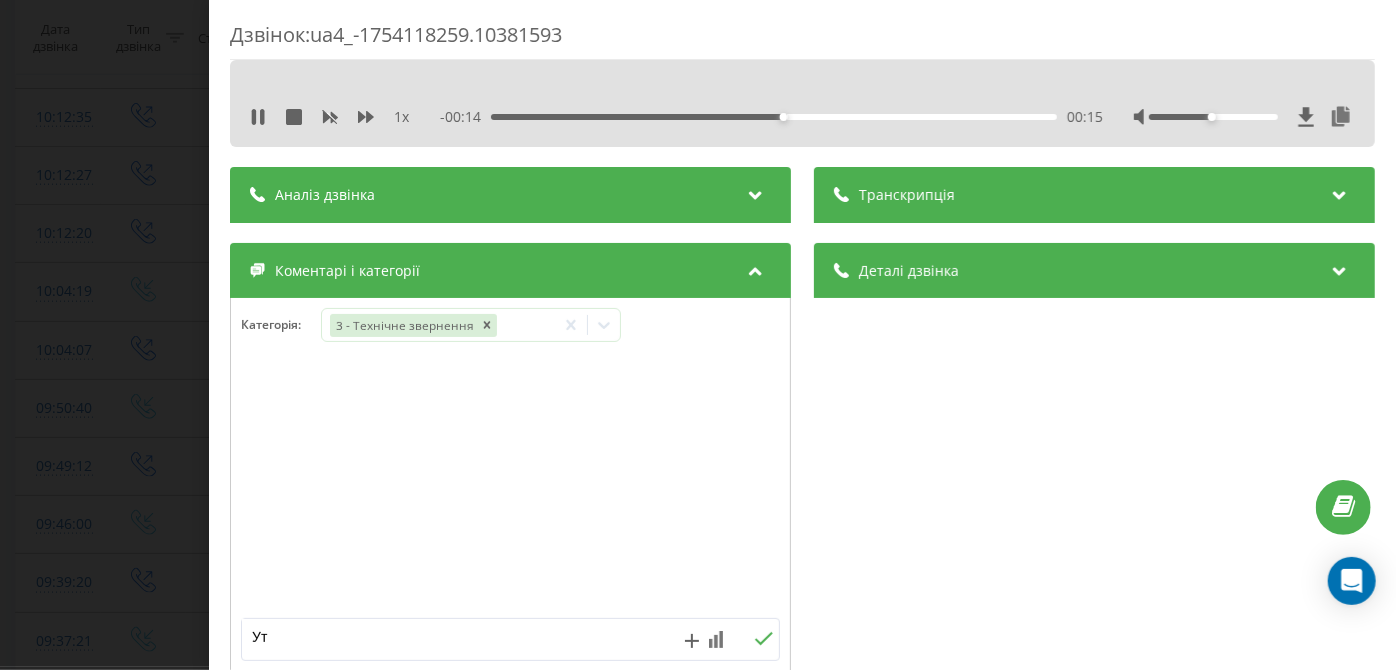 type on "У" 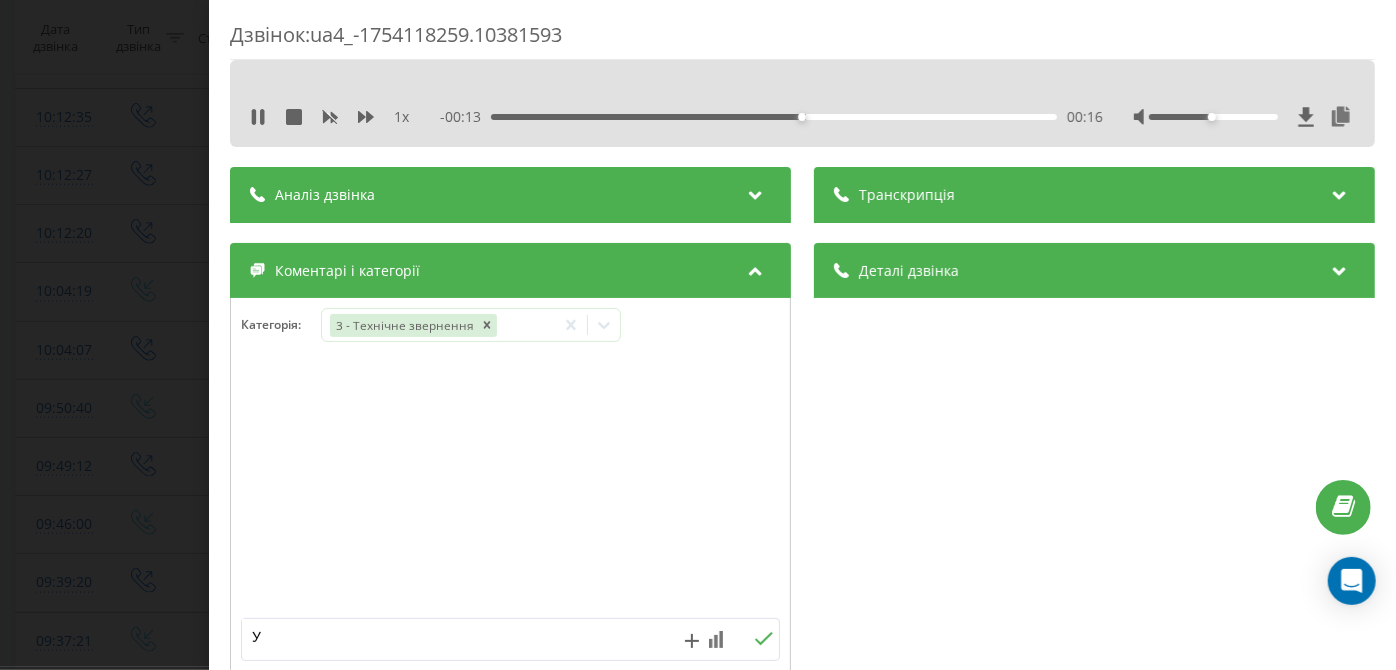type 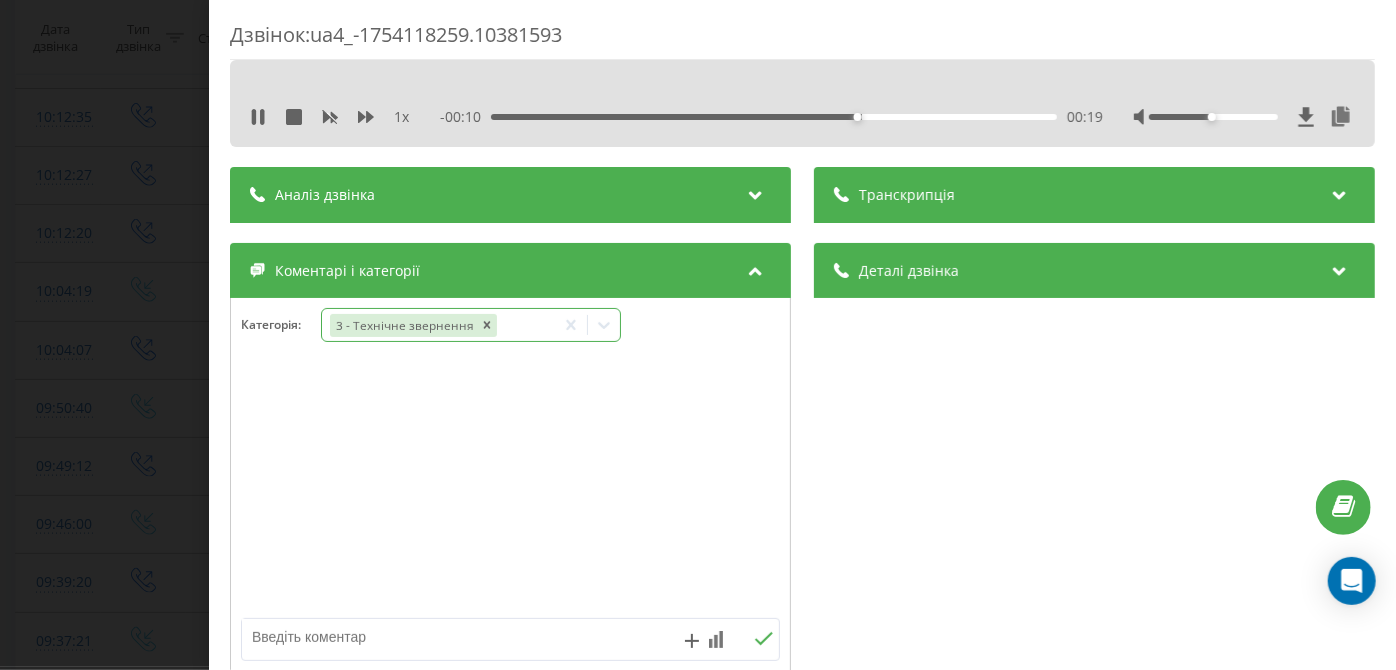 click 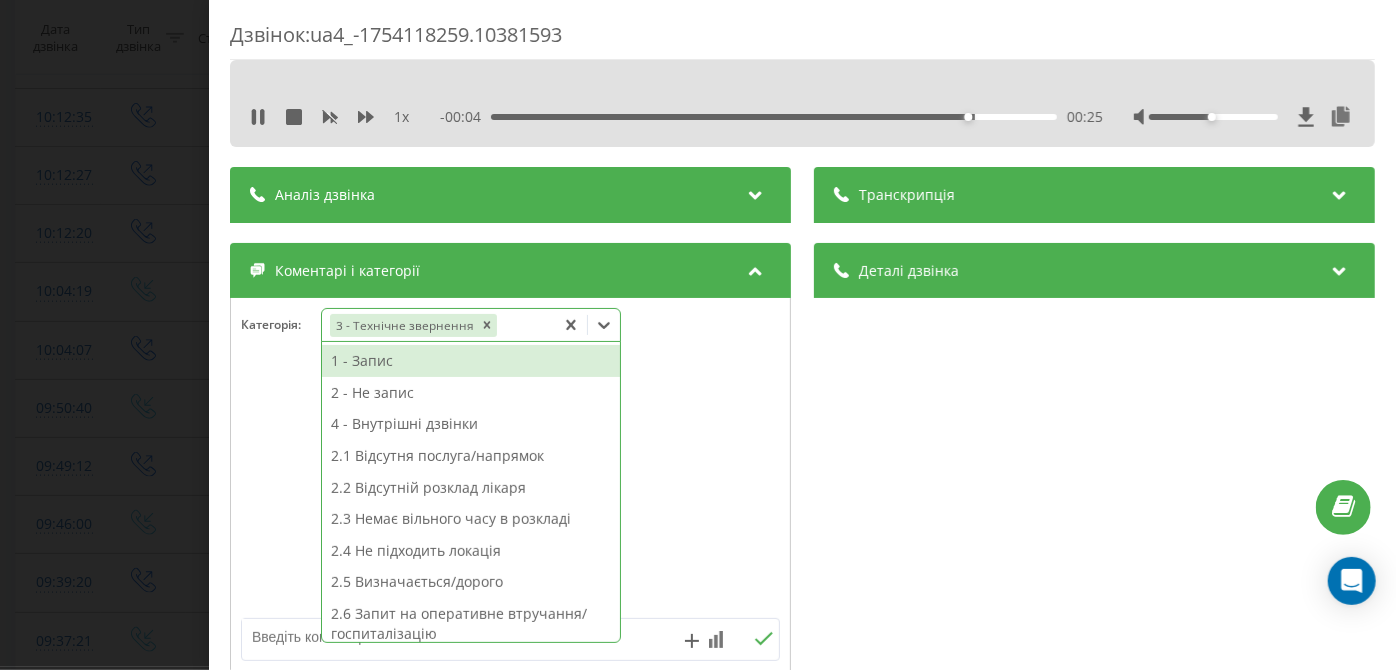 click on "2.4 Не підходить локація" at bounding box center (471, 551) 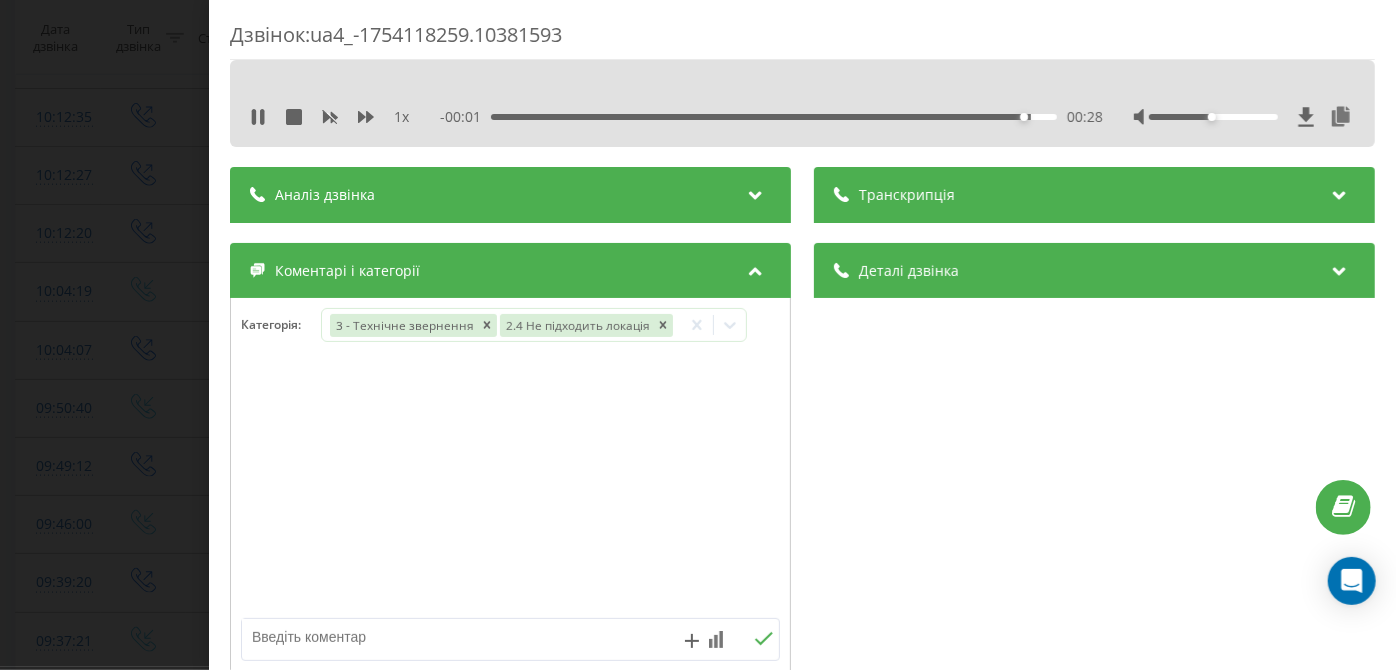 click on "Дзвінок :  ua4_-1754118259.10381593   1 x  - 00:01 00:28   00:28   Транскрипція Для AI-аналізу майбутніх дзвінків  налаштуйте та активуйте профіль на сторінці . Якщо профіль вже є і дзвінок відповідає його умовам, оновіть сторінку через 10 хвилин - AI аналізує поточний дзвінок. Аналіз дзвінка Для AI-аналізу майбутніх дзвінків  налаштуйте та активуйте профіль на сторінці . Якщо профіль вже є і дзвінок відповідає його умовам, оновіть сторінку через 10 хвилин - AI аналізує поточний дзвінок. Деталі дзвінка Загальне Дата дзвінка 2025-08-02 10:04:19 Тип дзвінка Вхідний Статус дзвінка Повторний 380937996282" at bounding box center (698, 335) 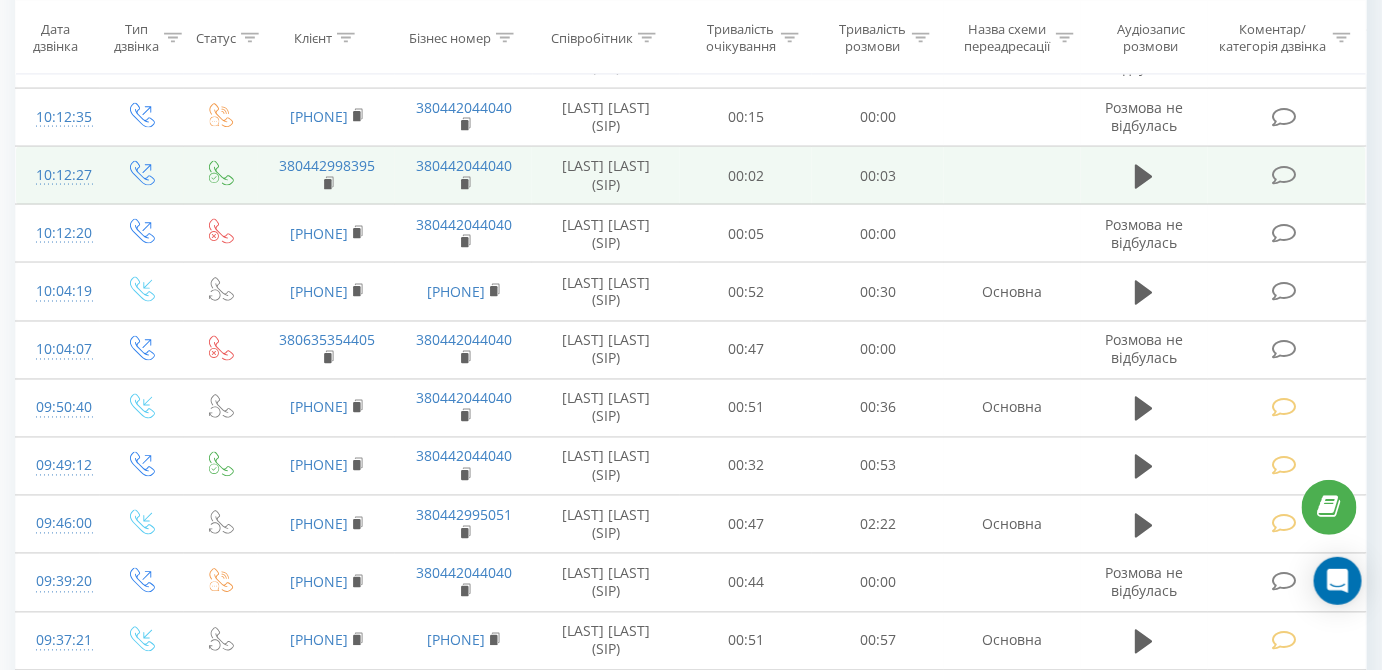 click at bounding box center (1284, 175) 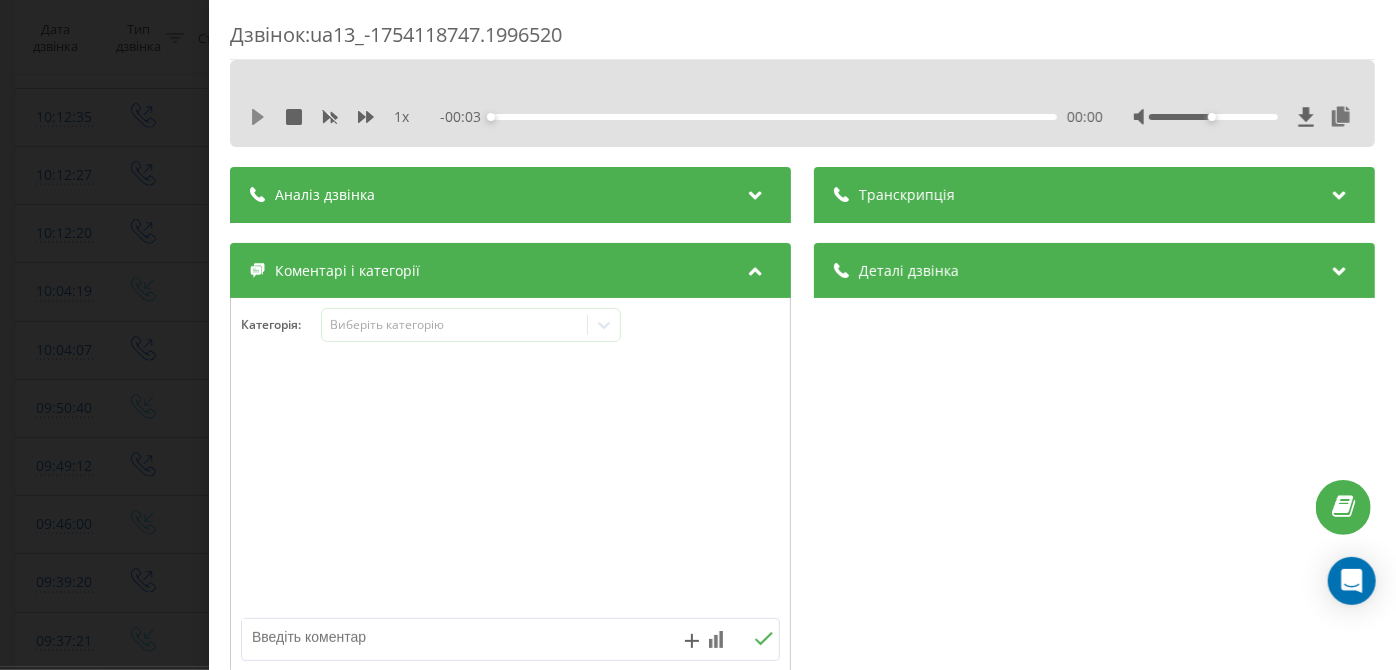 click 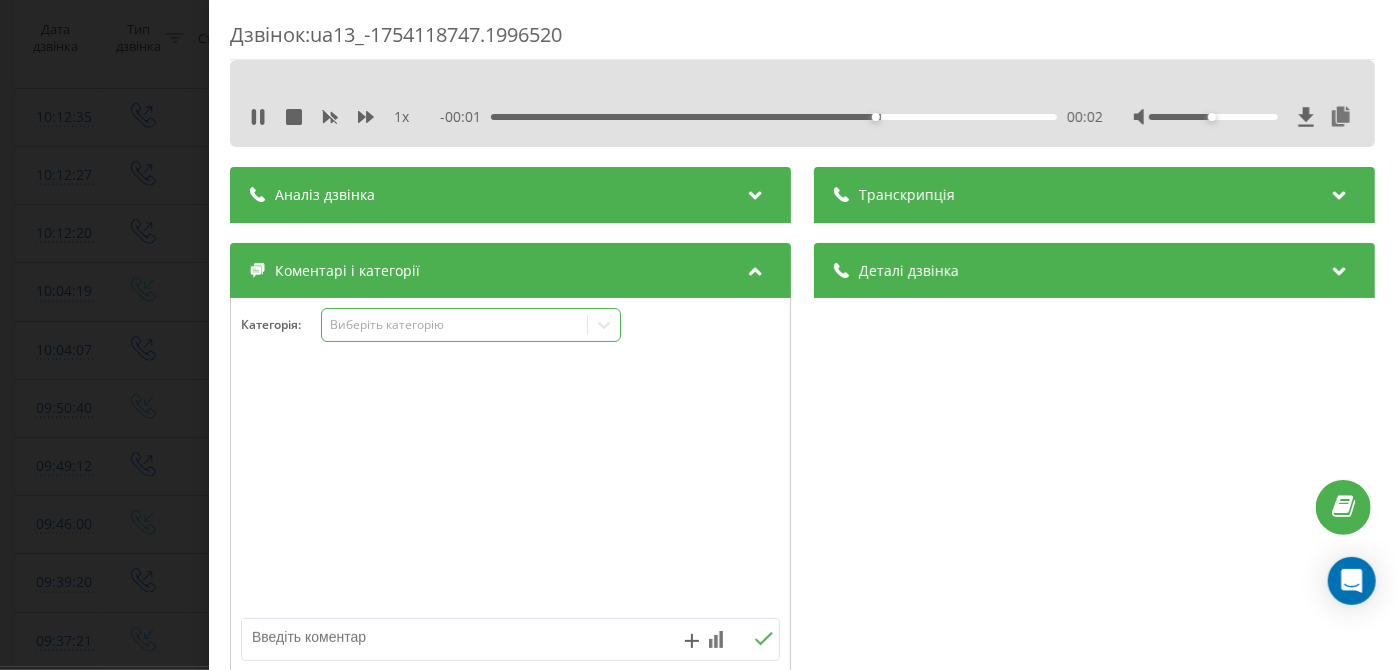 click on "Виберіть категорію" at bounding box center (455, 325) 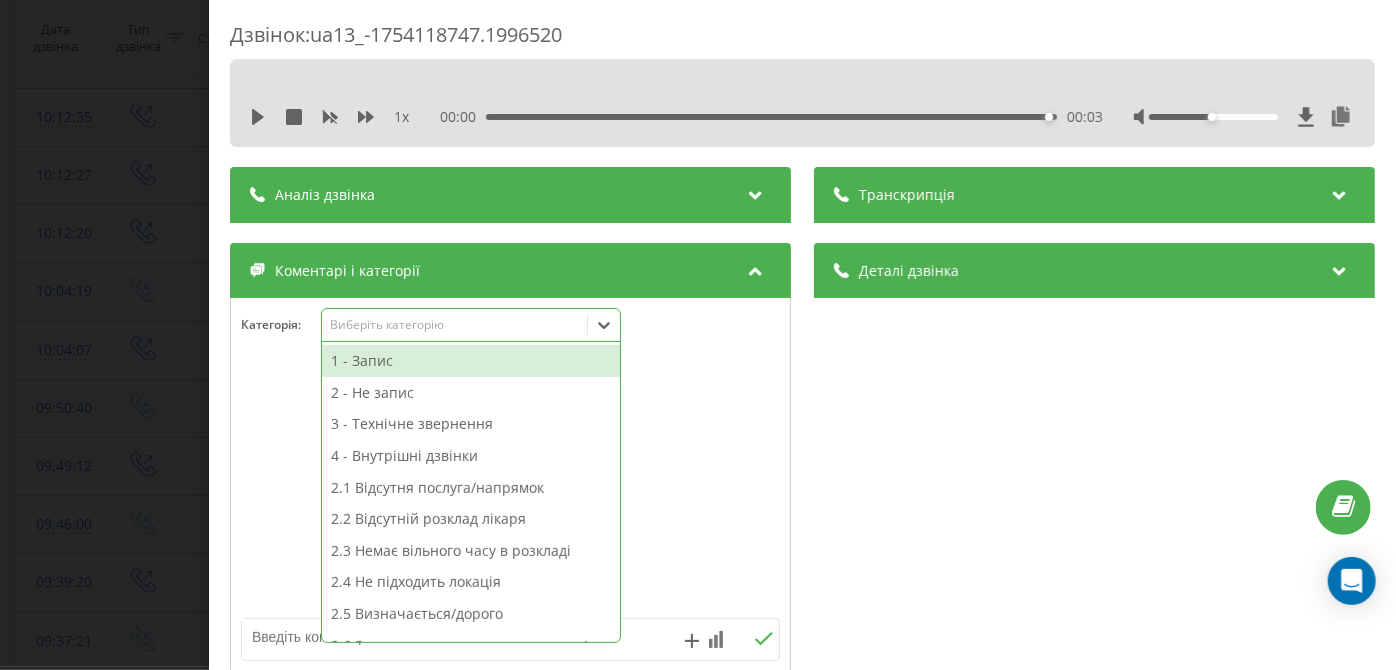 click on "3 - Технічне звернення" at bounding box center (471, 424) 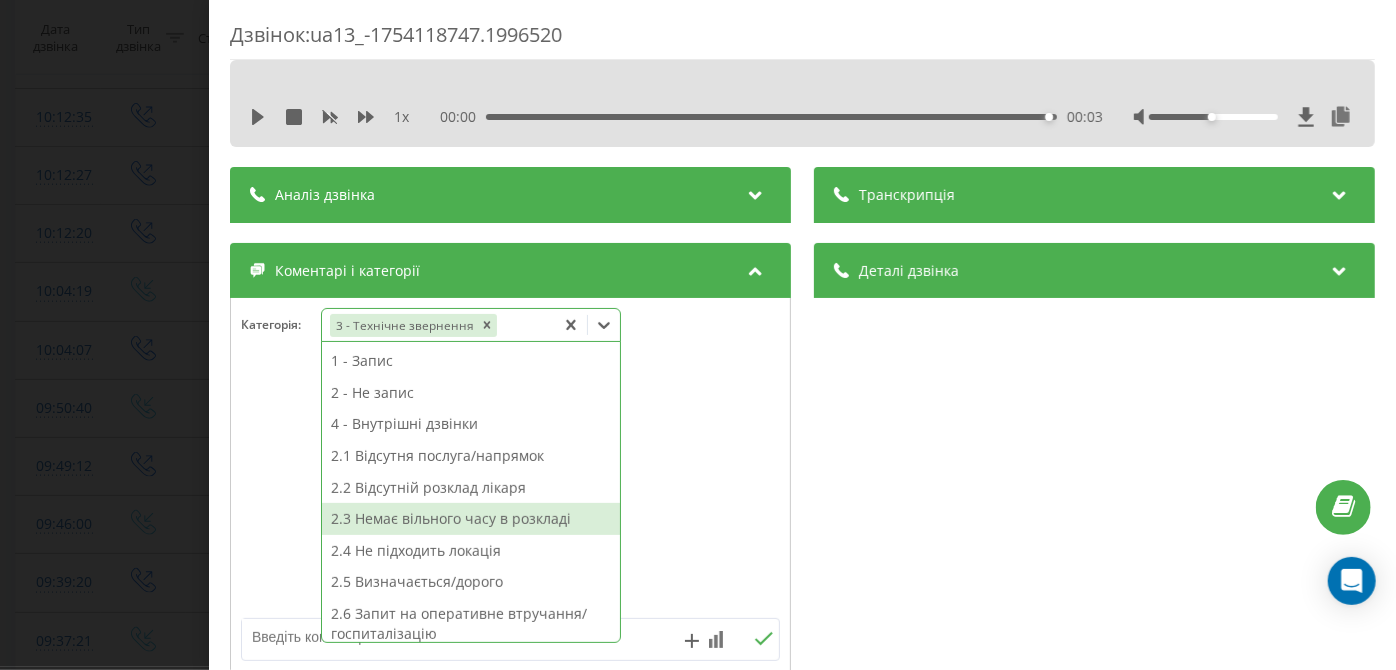 click at bounding box center (456, 637) 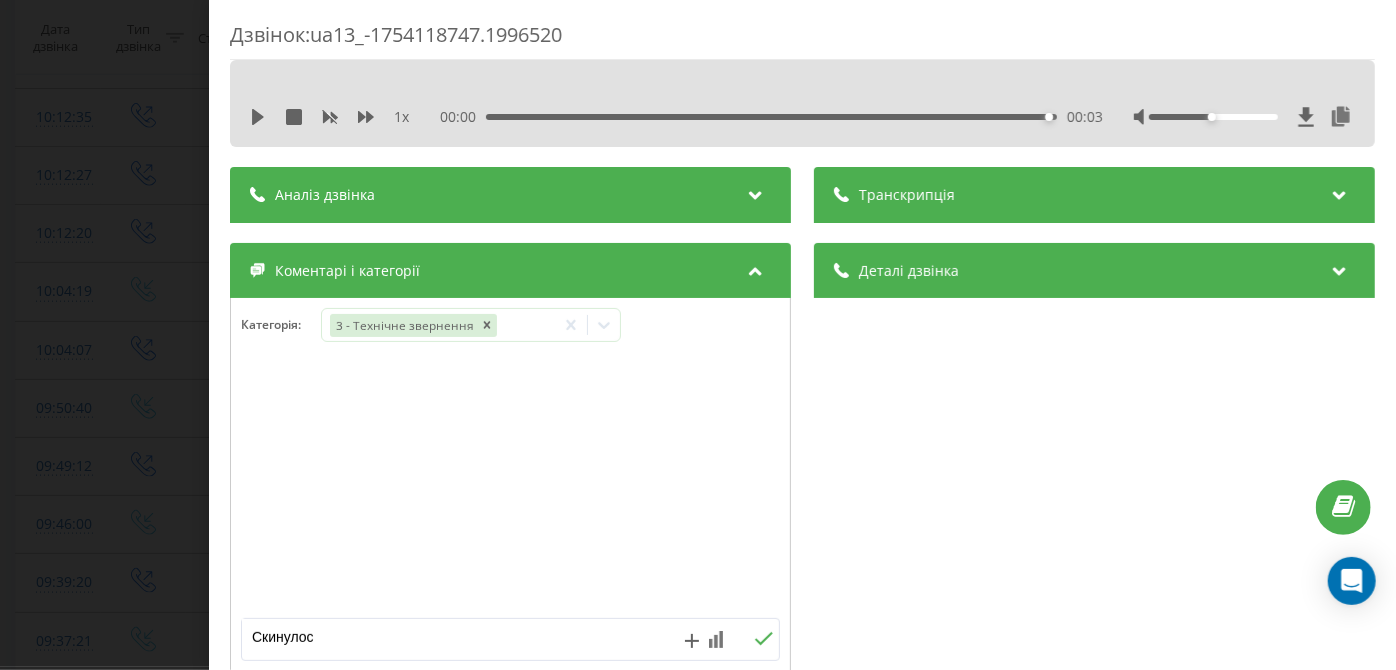 type on "Скинулось" 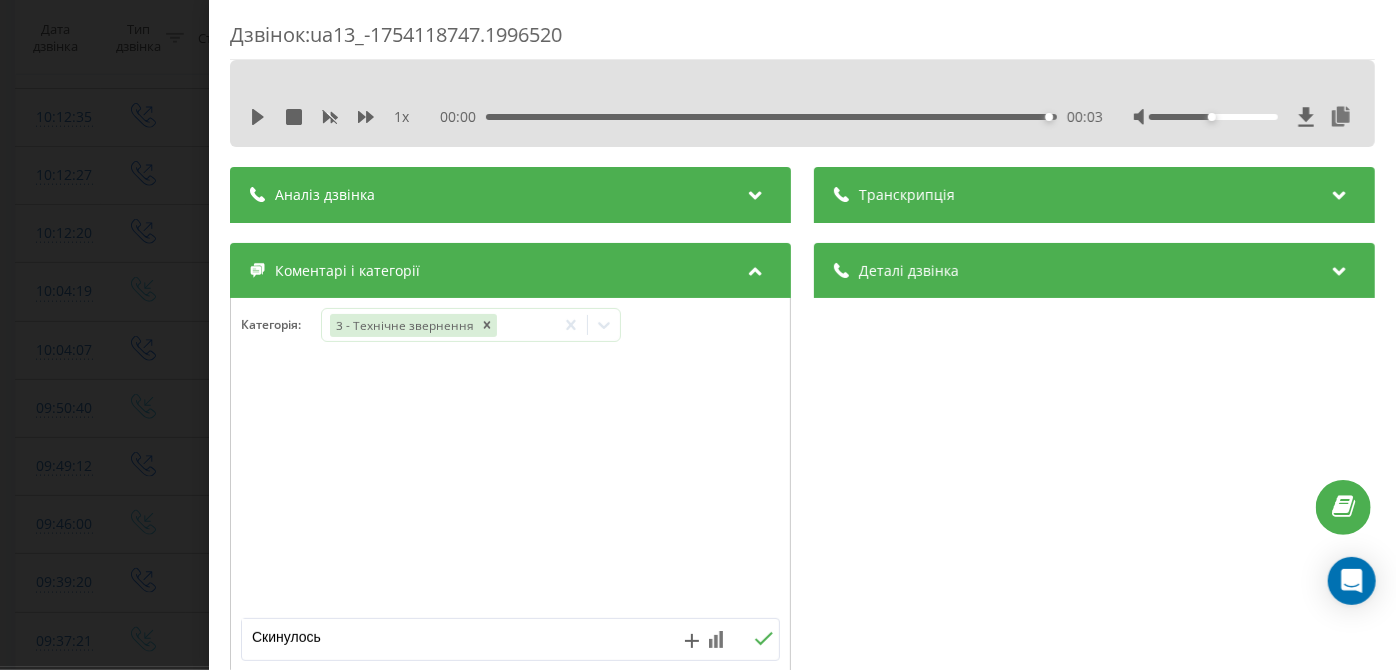 click 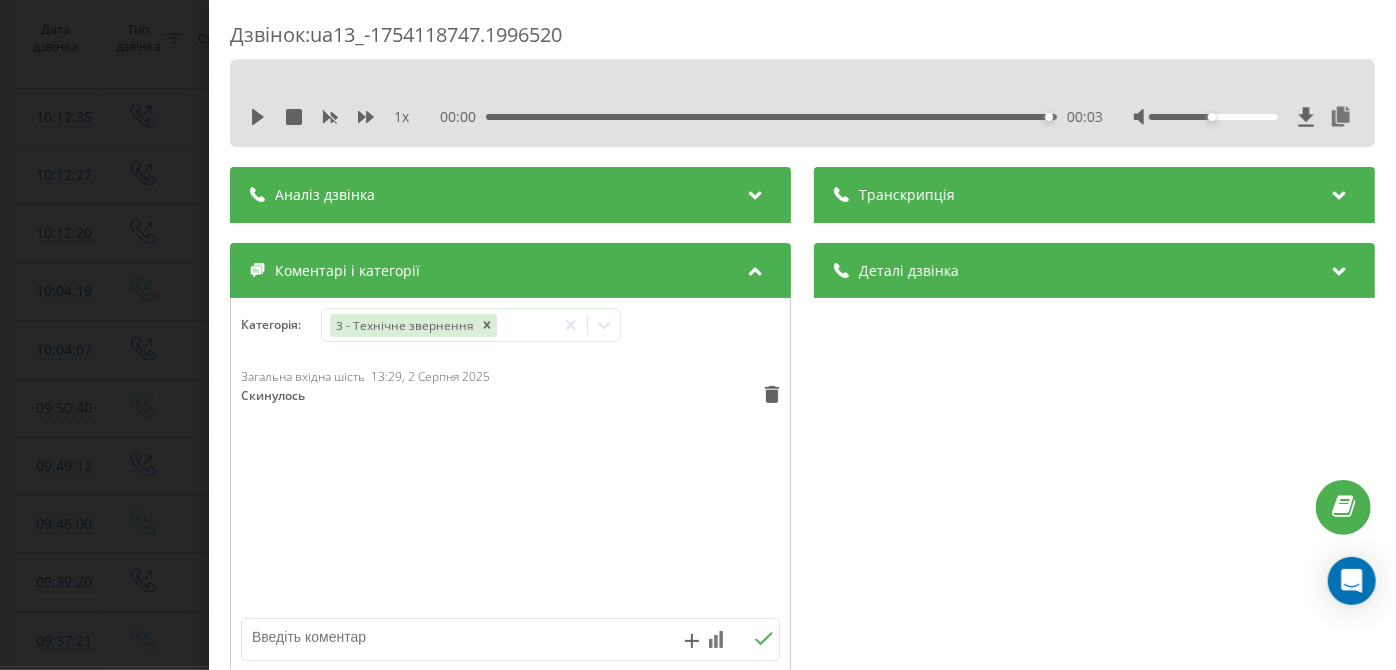 click on "Дзвінок :  ua13_-1754118747.1996520   1 x  00:00 00:03   00:03   Транскрипція Для AI-аналізу майбутніх дзвінків  налаштуйте та активуйте профіль на сторінці . Якщо профіль вже є і дзвінок відповідає його умовам, оновіть сторінку через 10 хвилин - AI аналізує поточний дзвінок. Аналіз дзвінка Для AI-аналізу майбутніх дзвінків  налаштуйте та активуйте профіль на сторінці . Якщо профіль вже є і дзвінок відповідає його умовам, оновіть сторінку через 10 хвилин - AI аналізує поточний дзвінок. Деталі дзвінка Загальне Дата дзвінка 2025-08-02 10:12:27 Тип дзвінка Вихідний Статус дзвінка Успішний 380442044040 :" at bounding box center (698, 335) 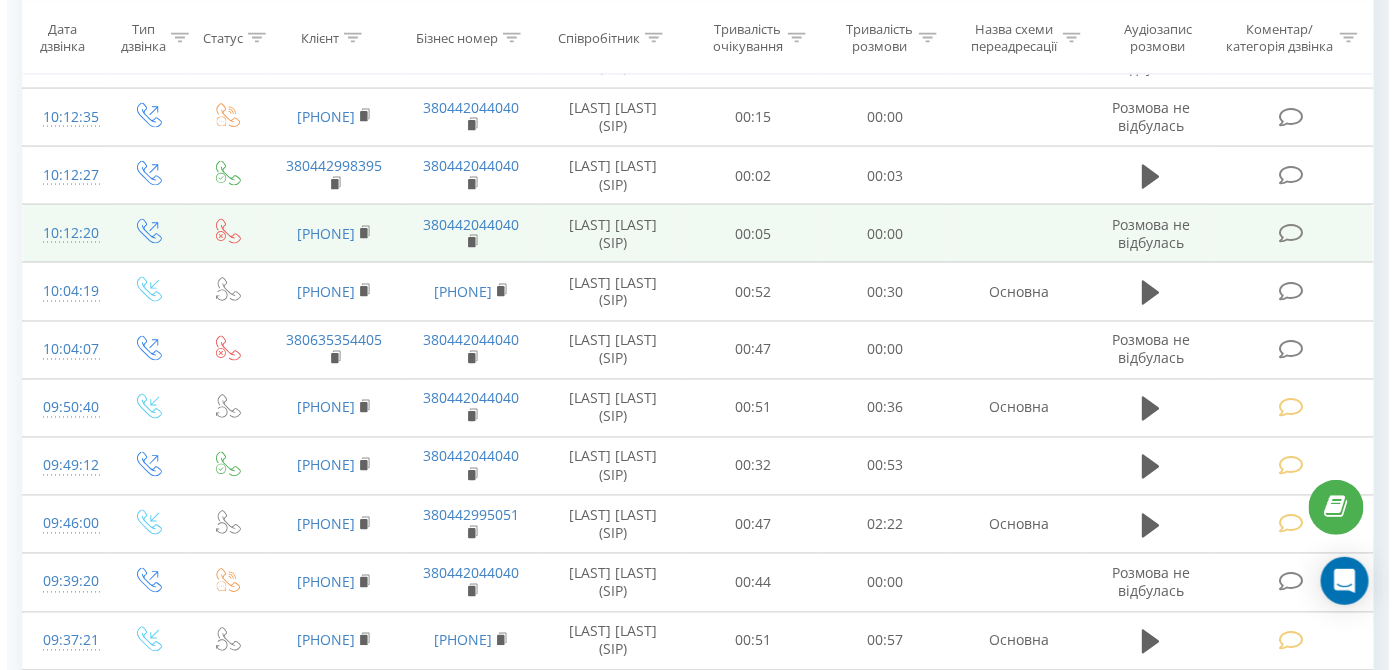 scroll, scrollTop: 0, scrollLeft: 0, axis: both 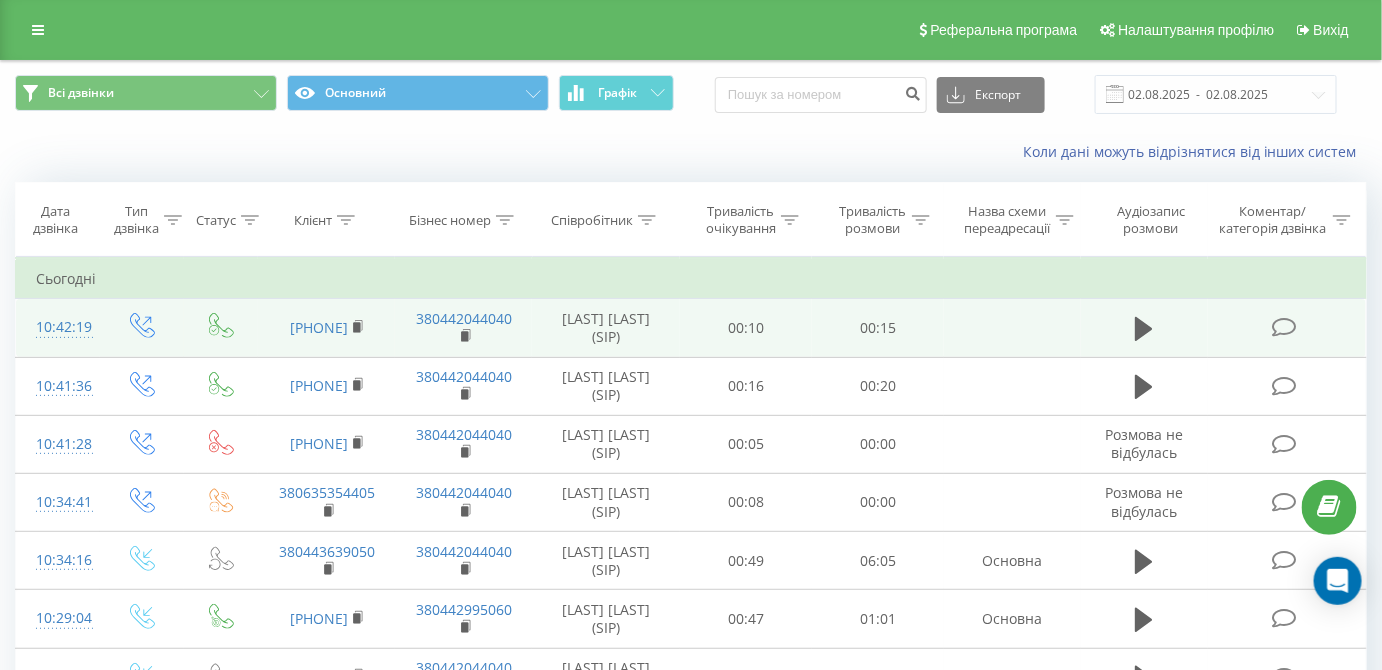 click at bounding box center [1284, 327] 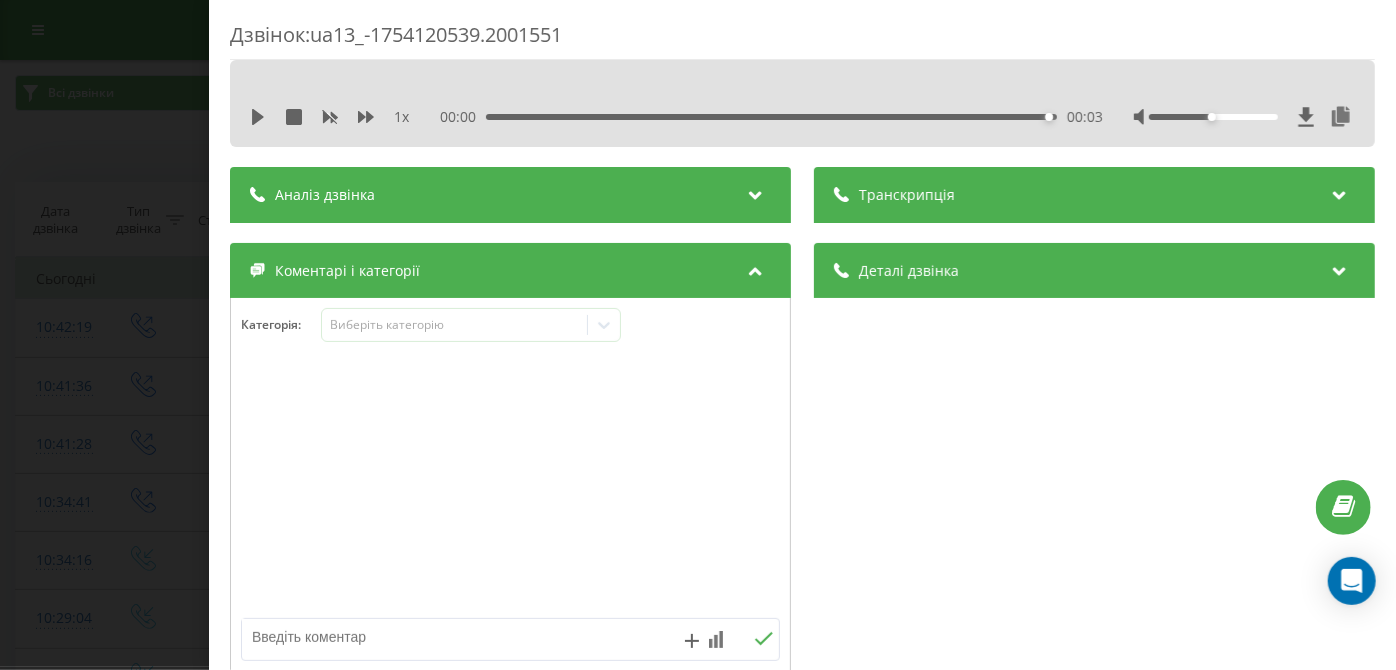 click on "1 x  00:00 00:03   00:03" at bounding box center (802, 117) 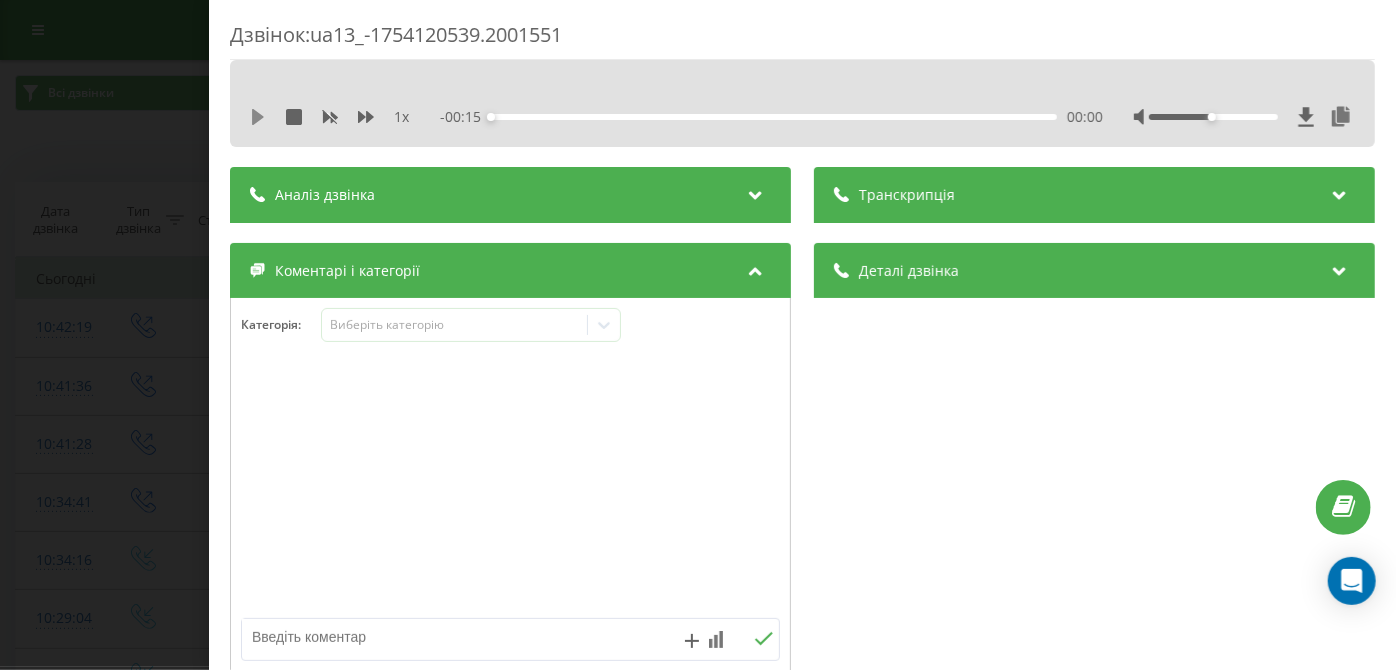 click 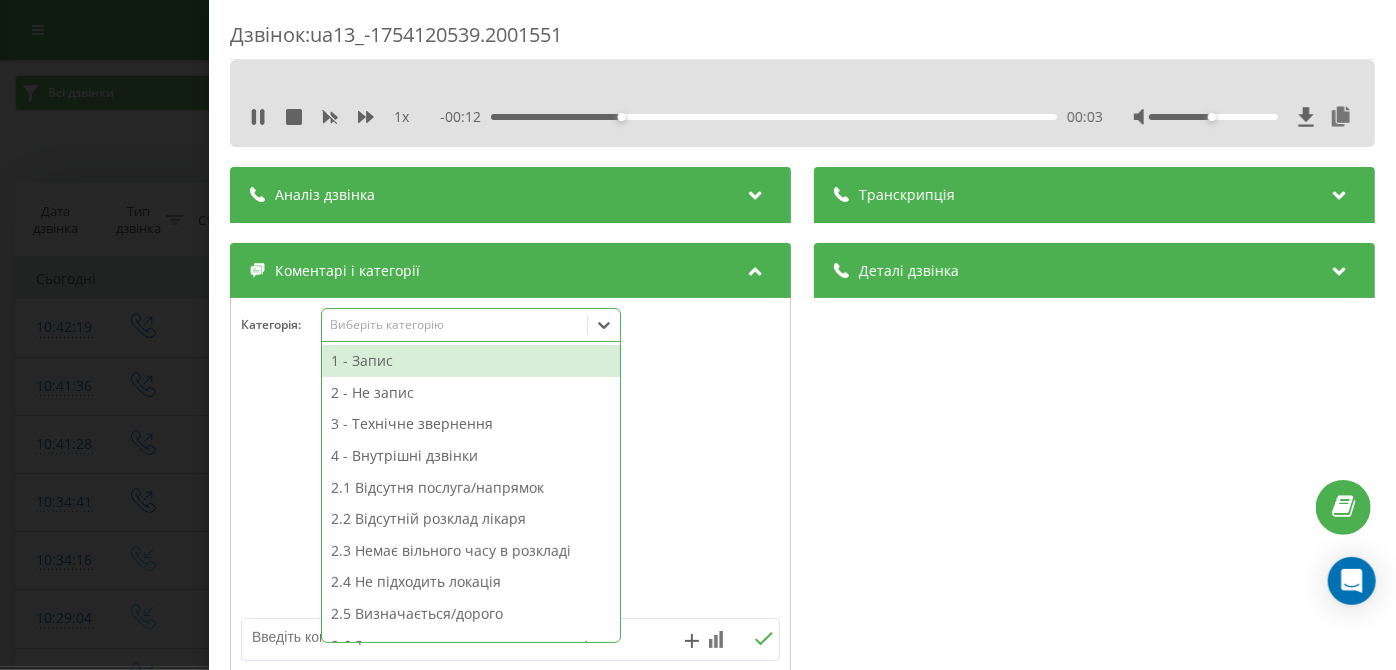 click on "Виберіть категорію" at bounding box center [455, 325] 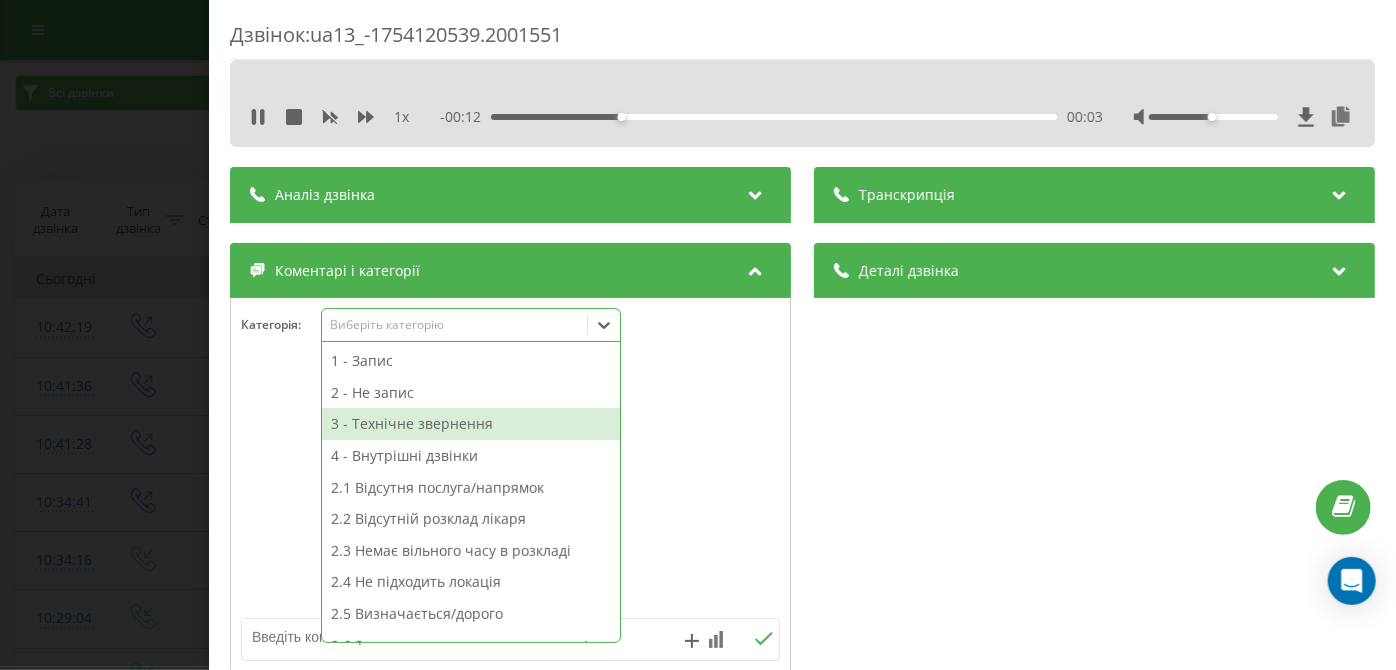 click on "3 - Технічне звернення" at bounding box center (471, 424) 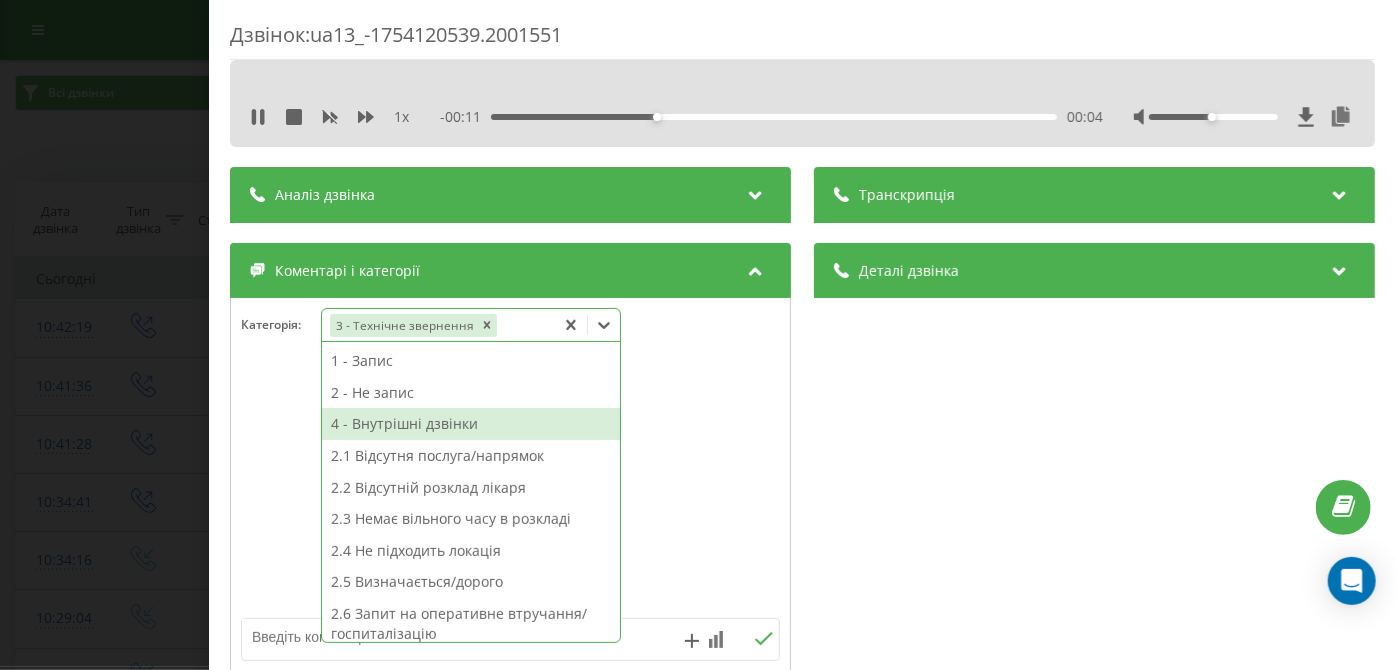 scroll, scrollTop: 313, scrollLeft: 0, axis: vertical 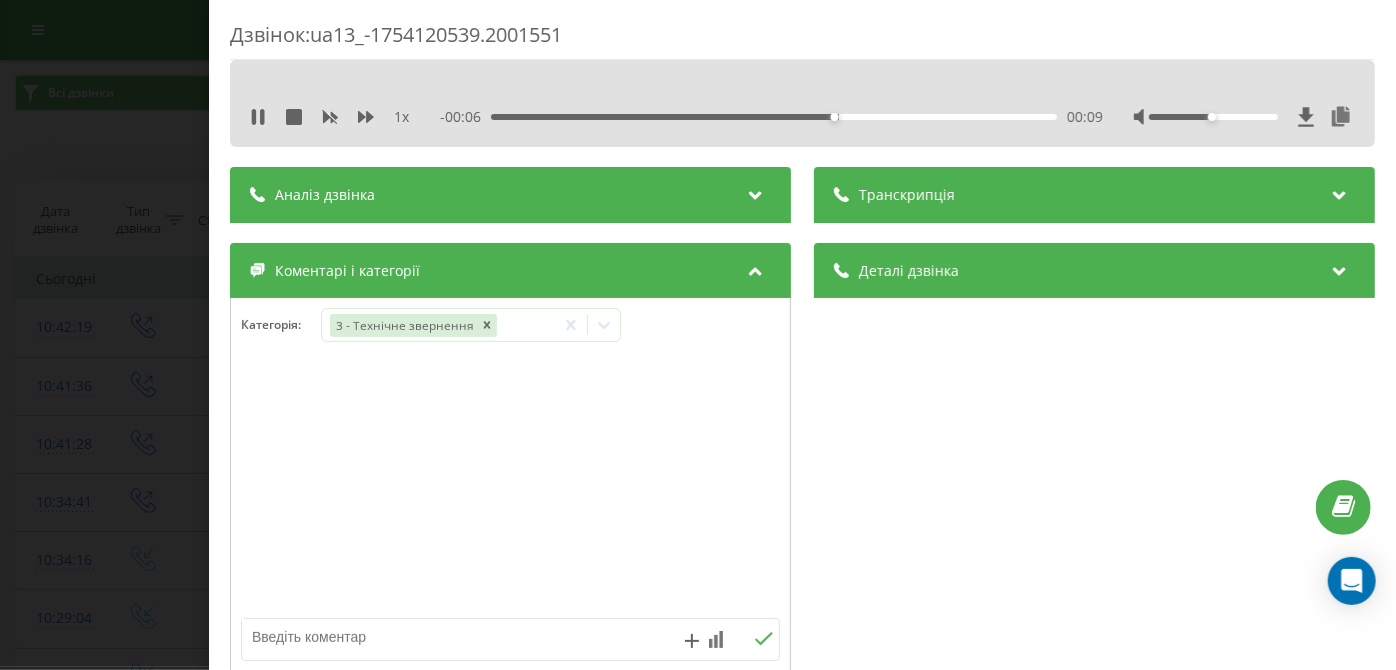 click at bounding box center [456, 637] 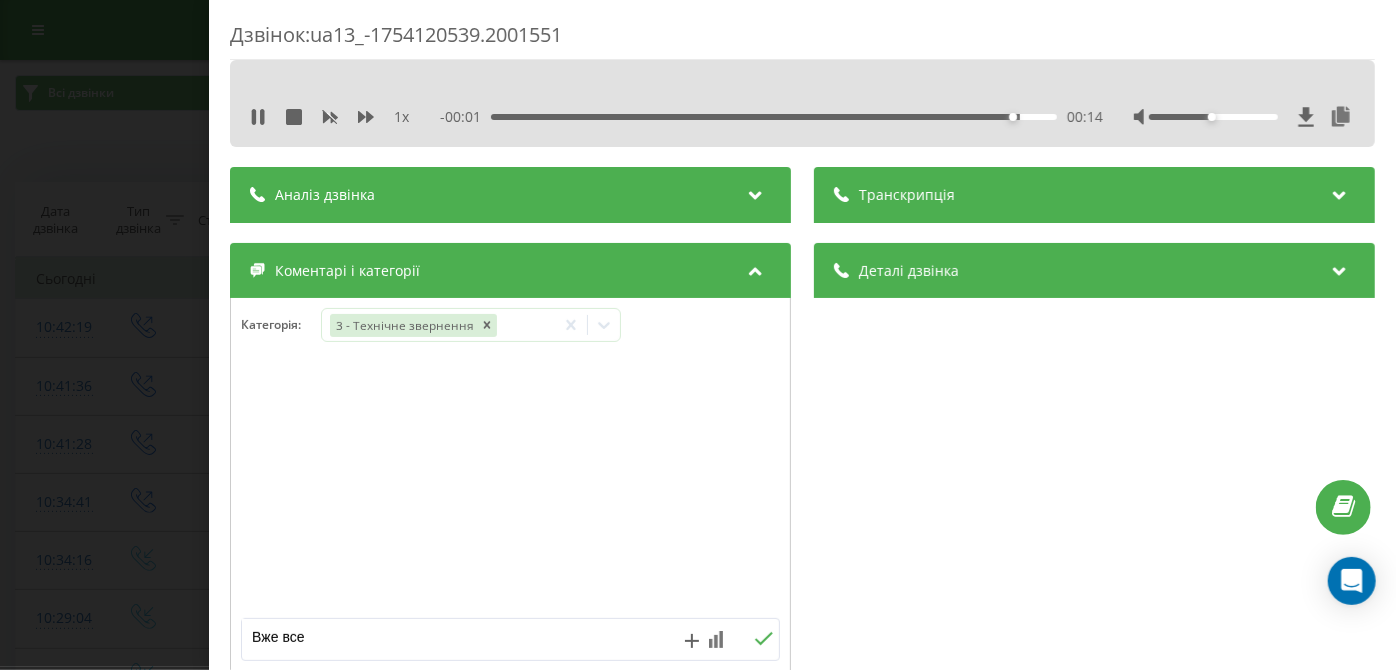 type on "Вже все" 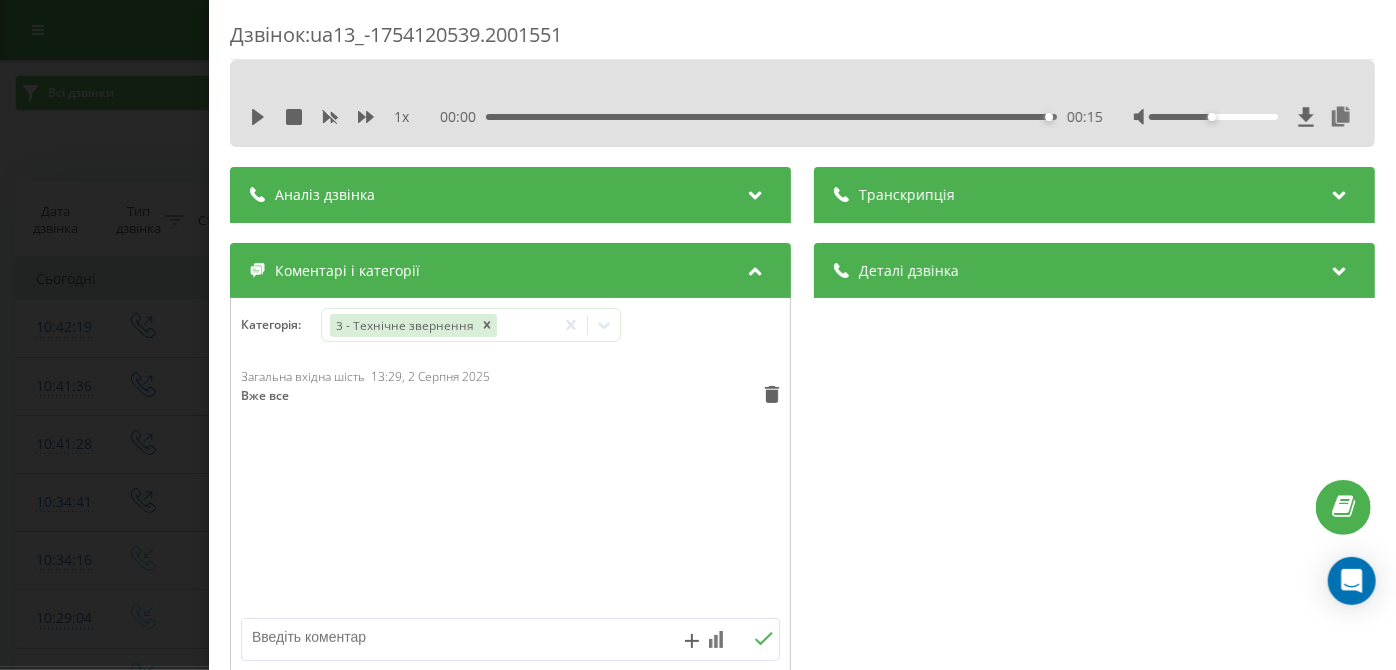 click on "Дзвінок :  ua13_-1754120539.2001551   1 x  00:00 00:15   00:15   Транскрипція Для AI-аналізу майбутніх дзвінків  налаштуйте та активуйте профіль на сторінці . Якщо профіль вже є і дзвінок відповідає його умовам, оновіть сторінку через 10 хвилин - AI аналізує поточний дзвінок. Аналіз дзвінка Для AI-аналізу майбутніх дзвінків  налаштуйте та активуйте профіль на сторінці . Якщо профіль вже є і дзвінок відповідає його умовам, оновіть сторінку через 10 хвилин - AI аналізує поточний дзвінок. Деталі дзвінка Загальне Дата дзвінка 2025-08-02 10:42:19 Тип дзвінка Вихідний Статус дзвінка Успішний 380442044040 :" at bounding box center (698, 335) 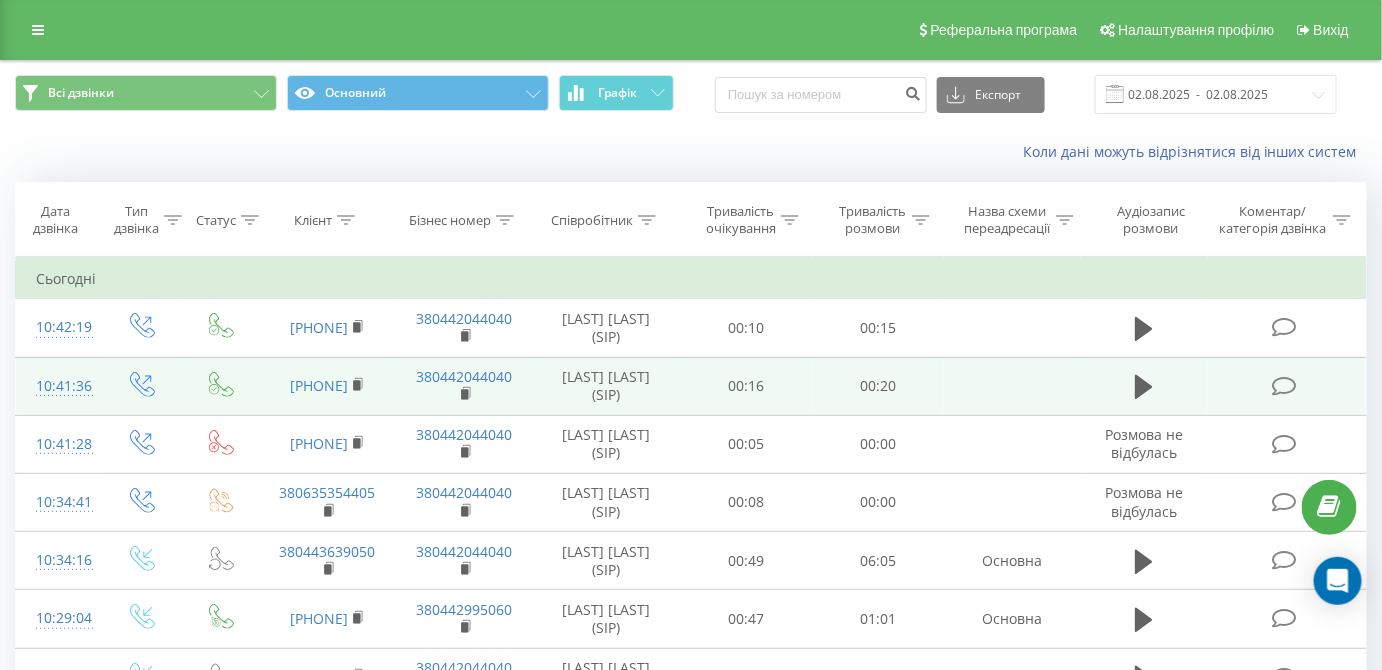 click at bounding box center [1284, 386] 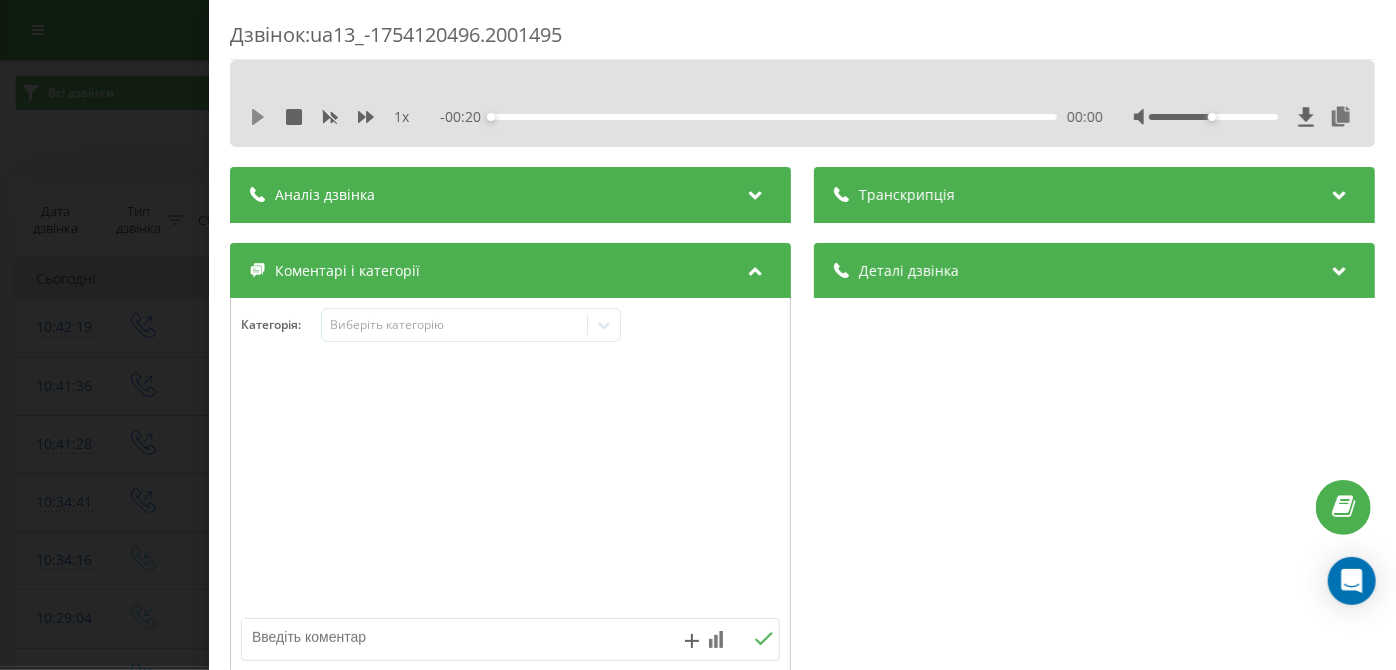 click 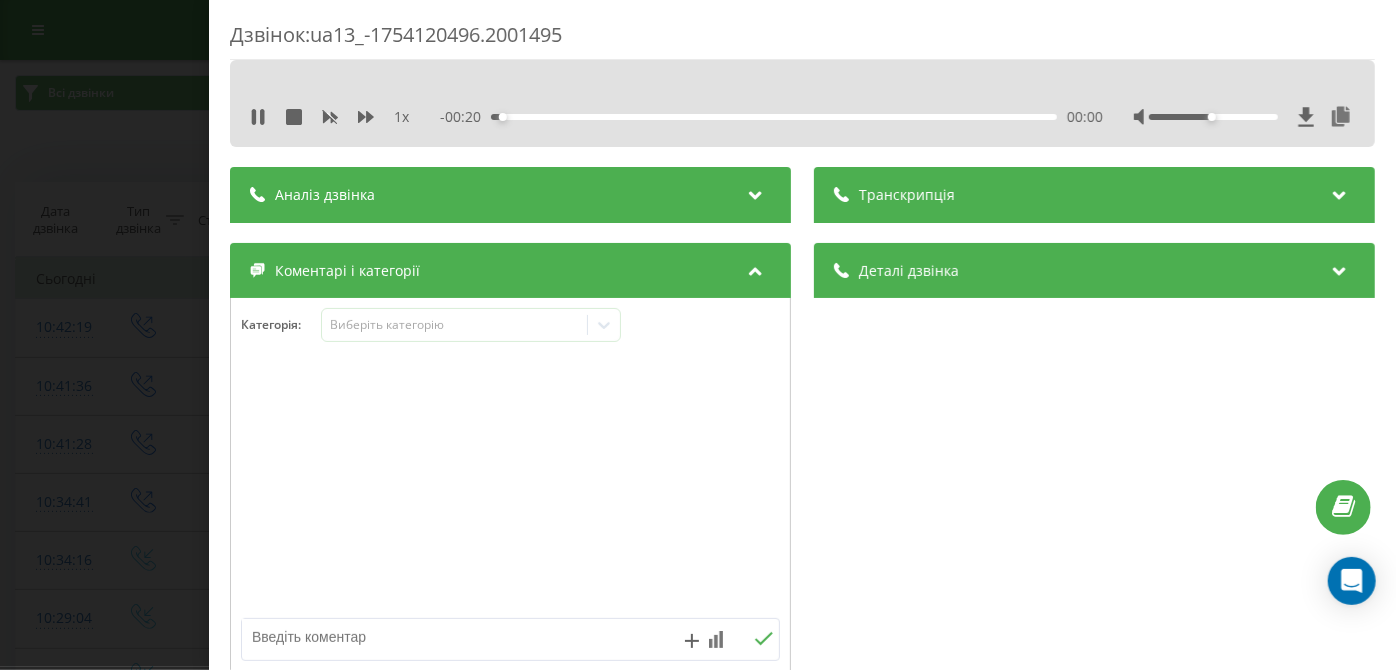 click on "00:00" at bounding box center (775, 117) 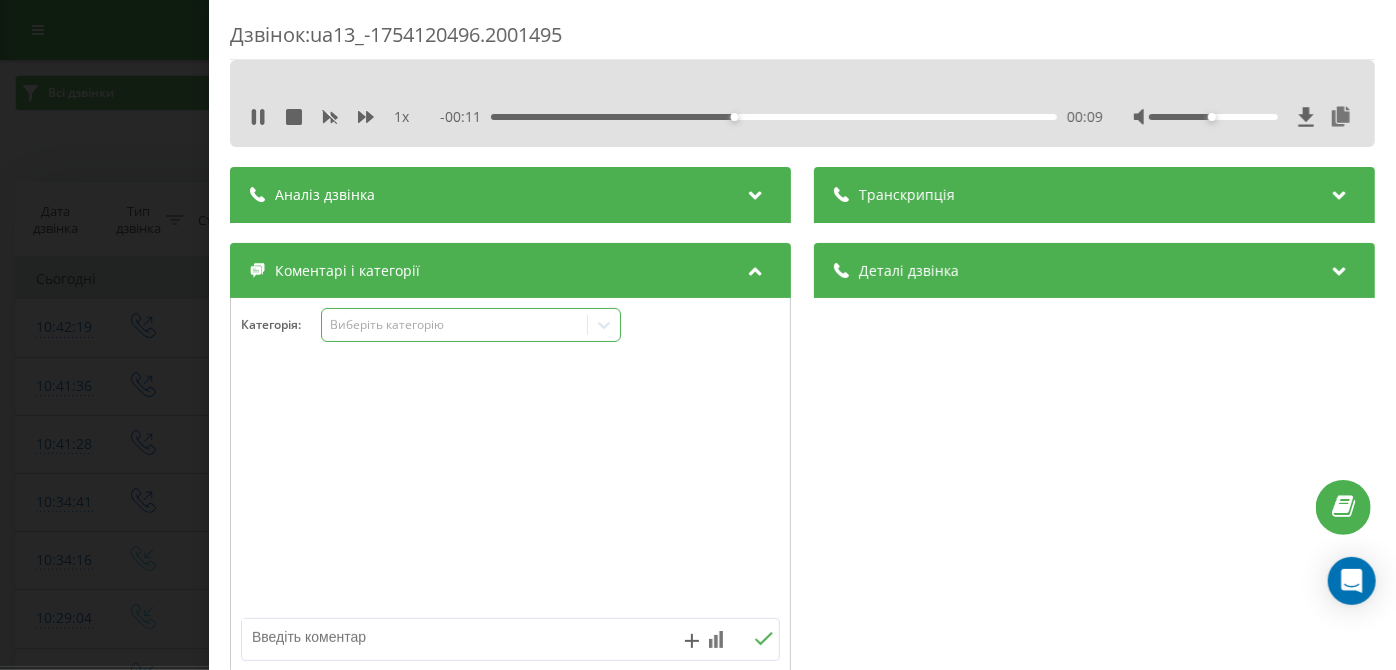 click on "Виберіть категорію" at bounding box center (455, 325) 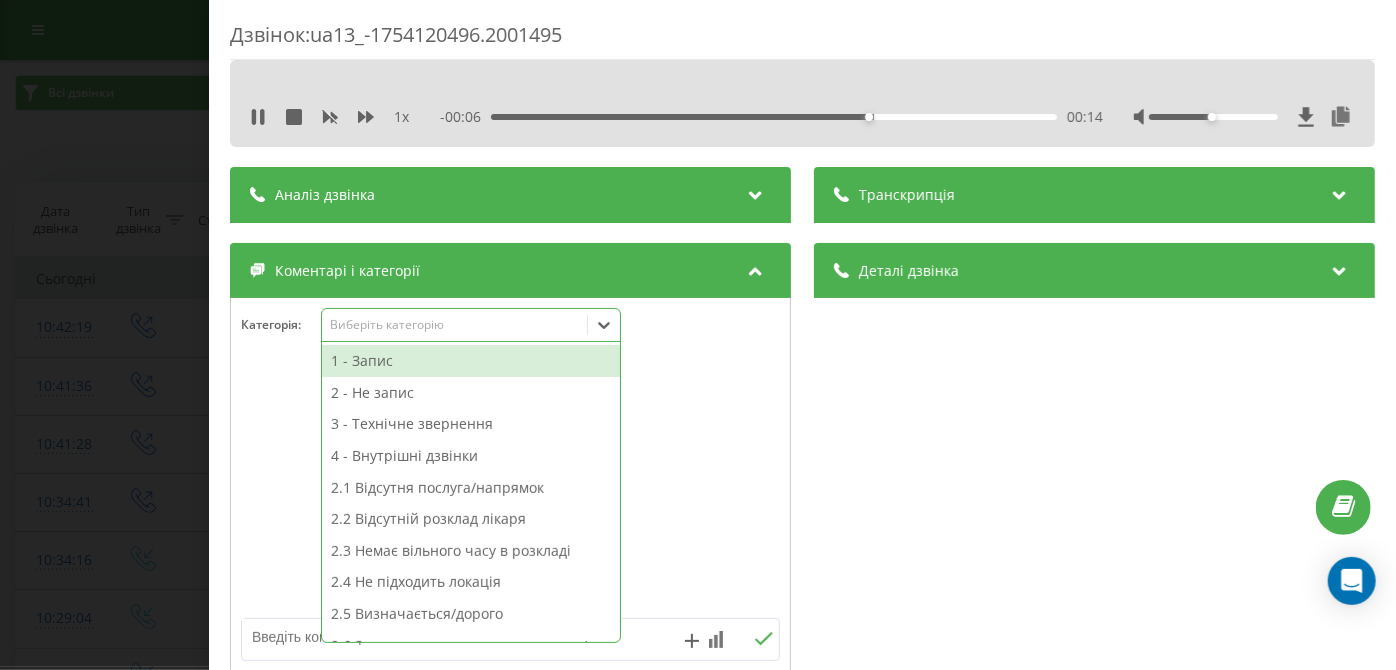 click on "3 - Технічне звернення" at bounding box center (471, 424) 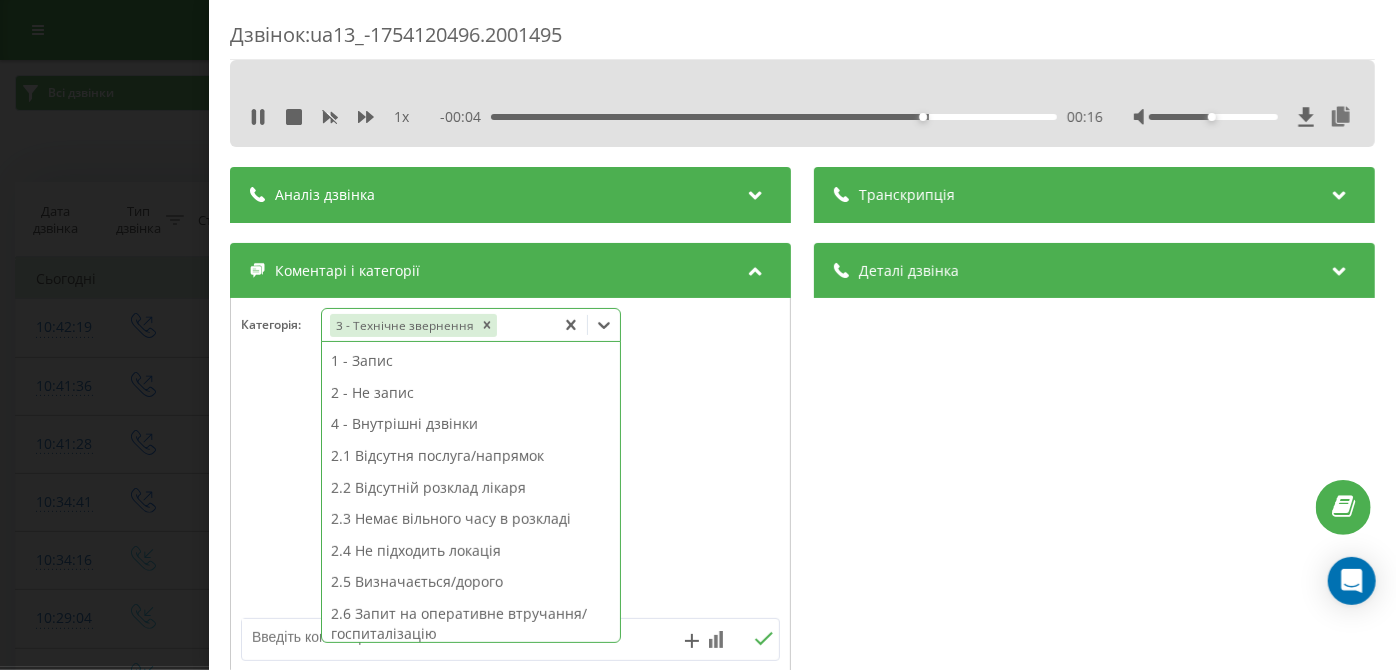 scroll, scrollTop: 313, scrollLeft: 0, axis: vertical 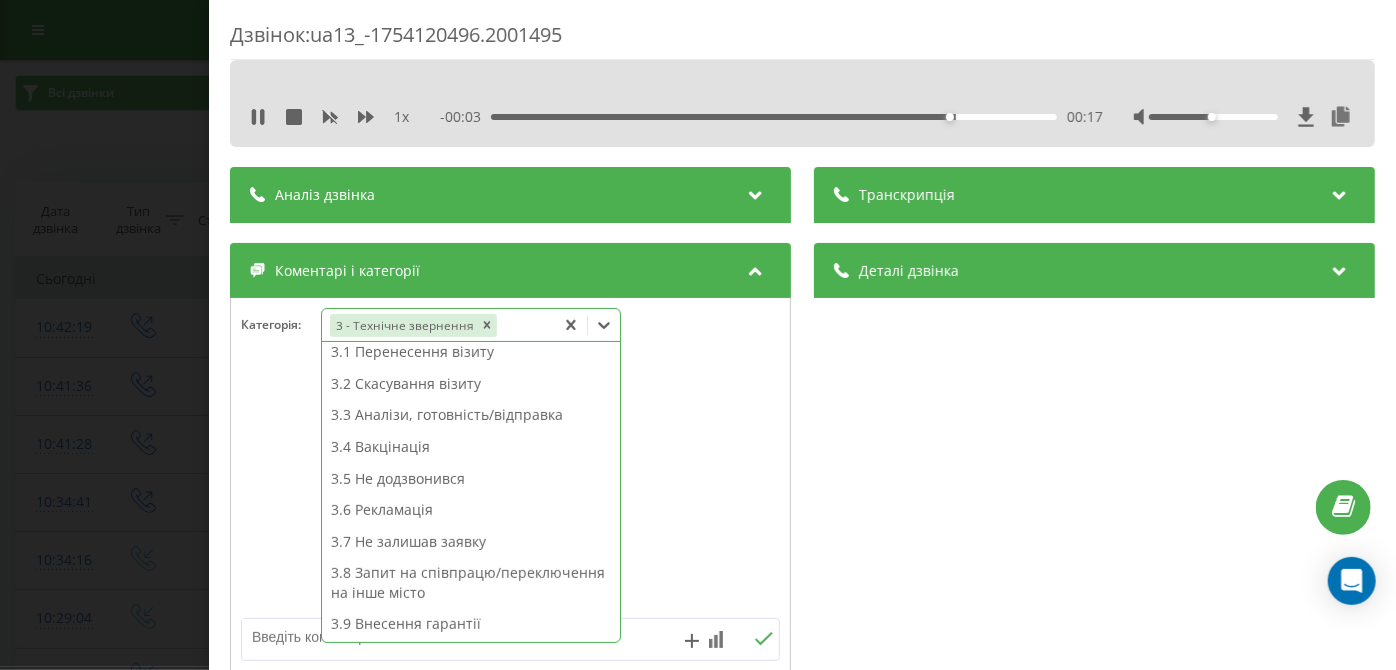 click at bounding box center [456, 637] 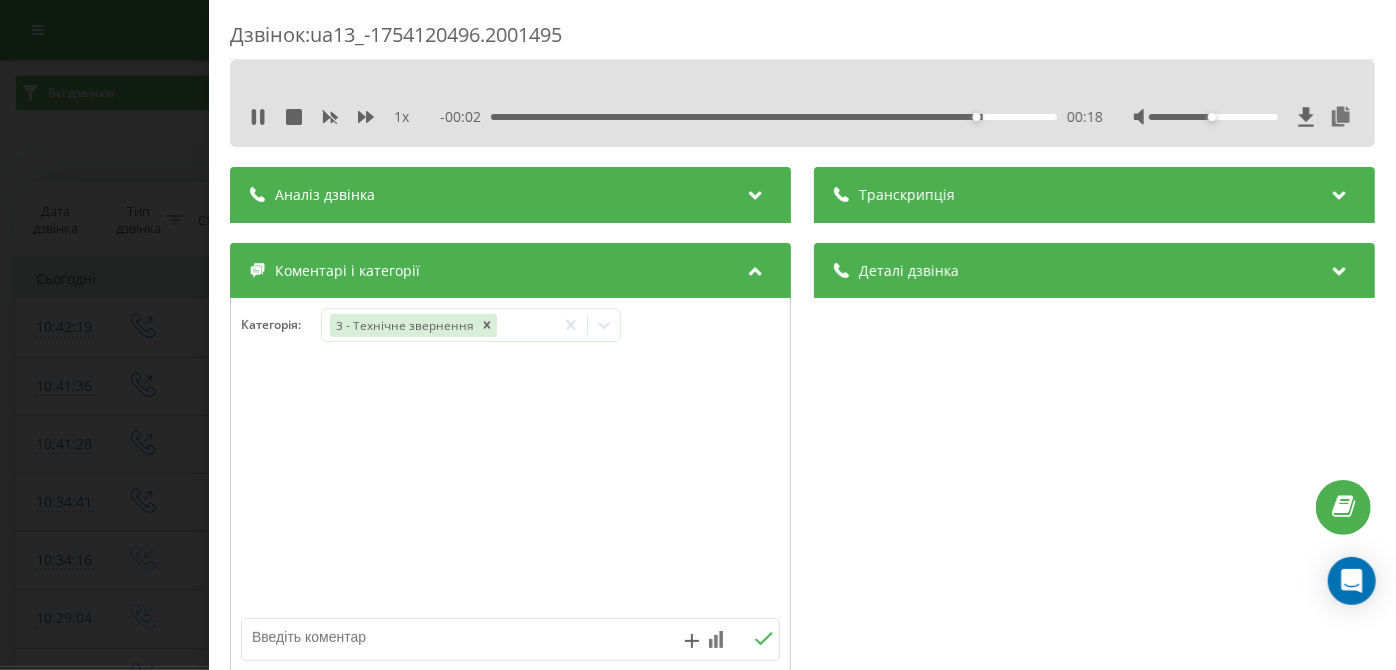 type on "Н" 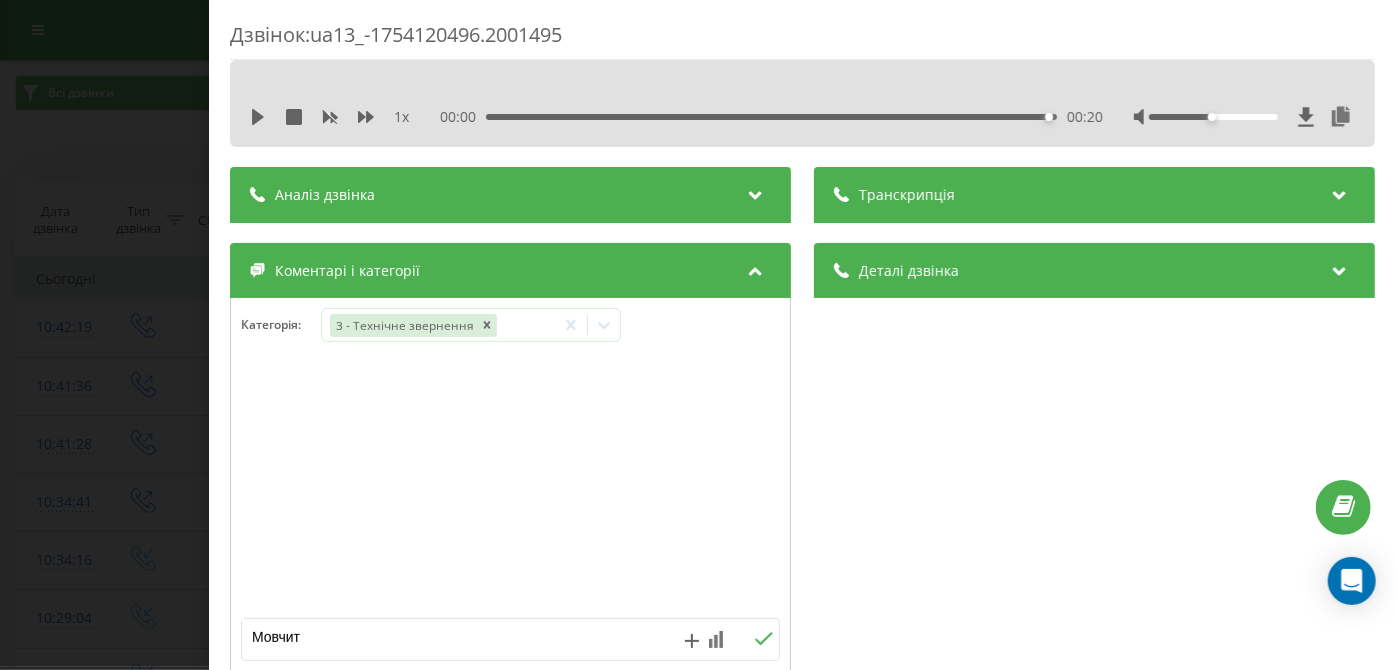 type on "Мовчить" 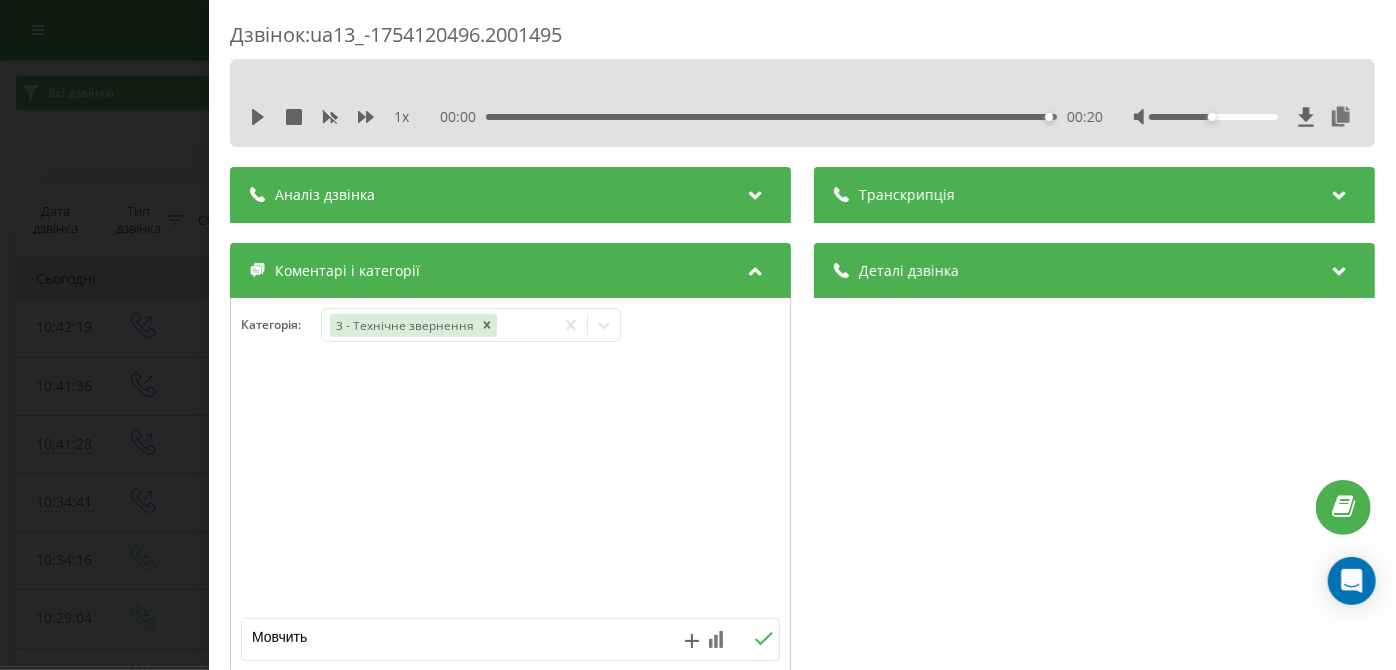 click 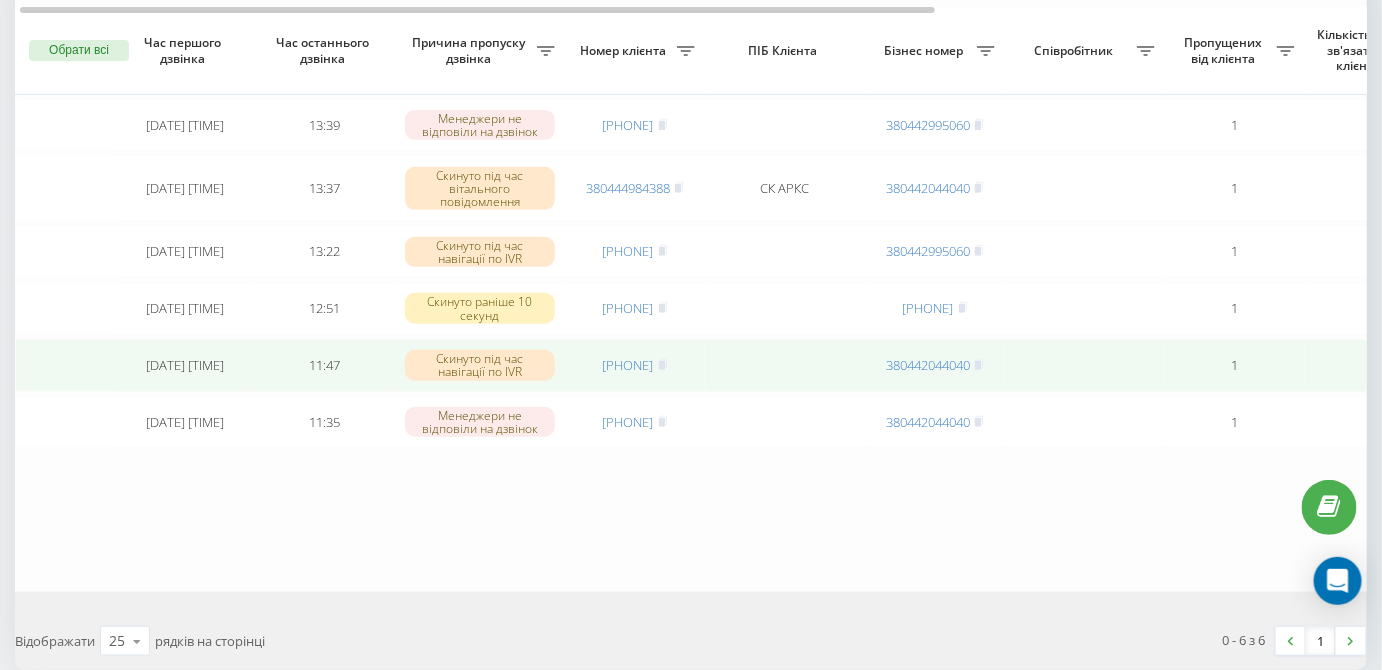 scroll, scrollTop: 181, scrollLeft: 0, axis: vertical 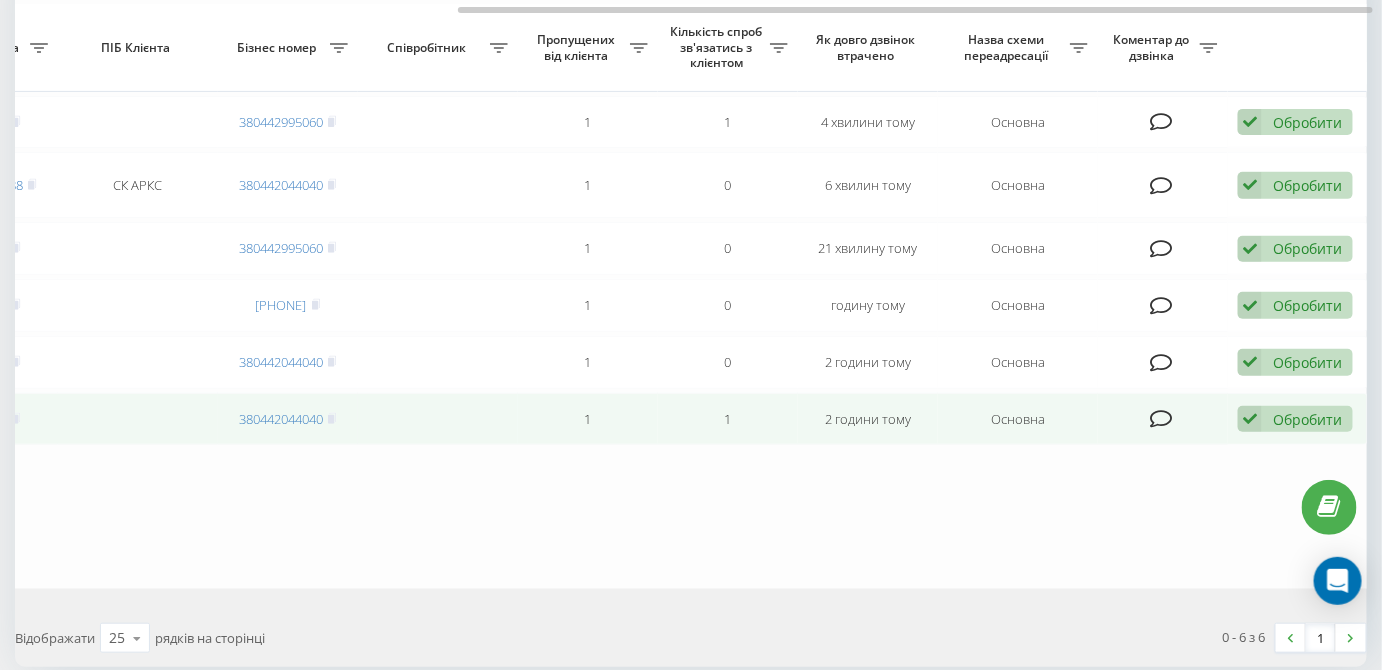click at bounding box center [1250, 419] 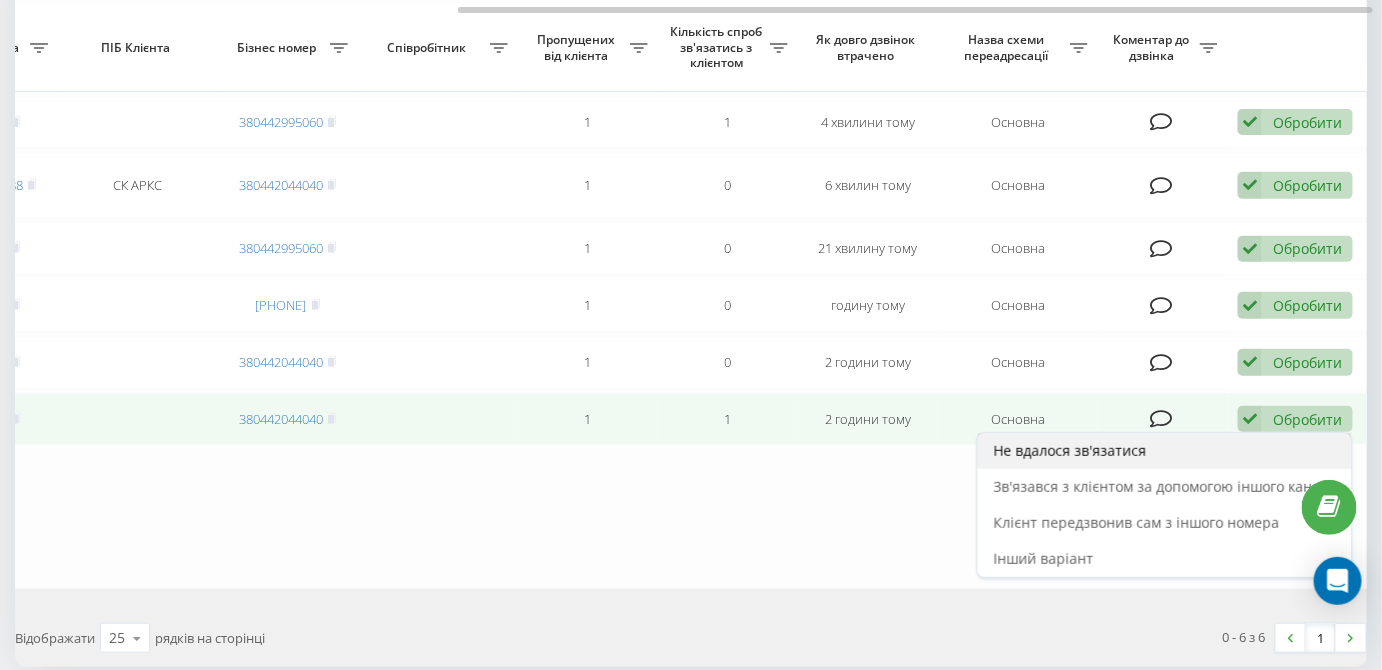 click on "Не вдалося зв'язатися" at bounding box center [1165, 451] 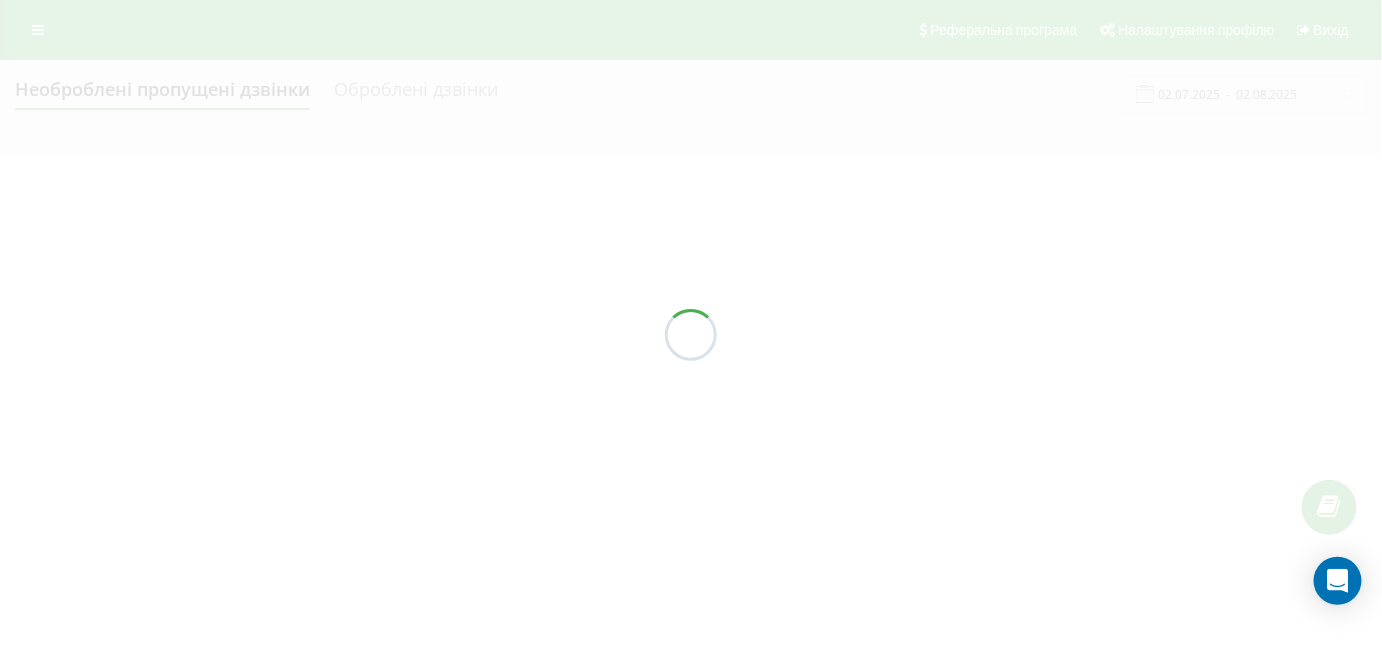 scroll, scrollTop: 0, scrollLeft: 0, axis: both 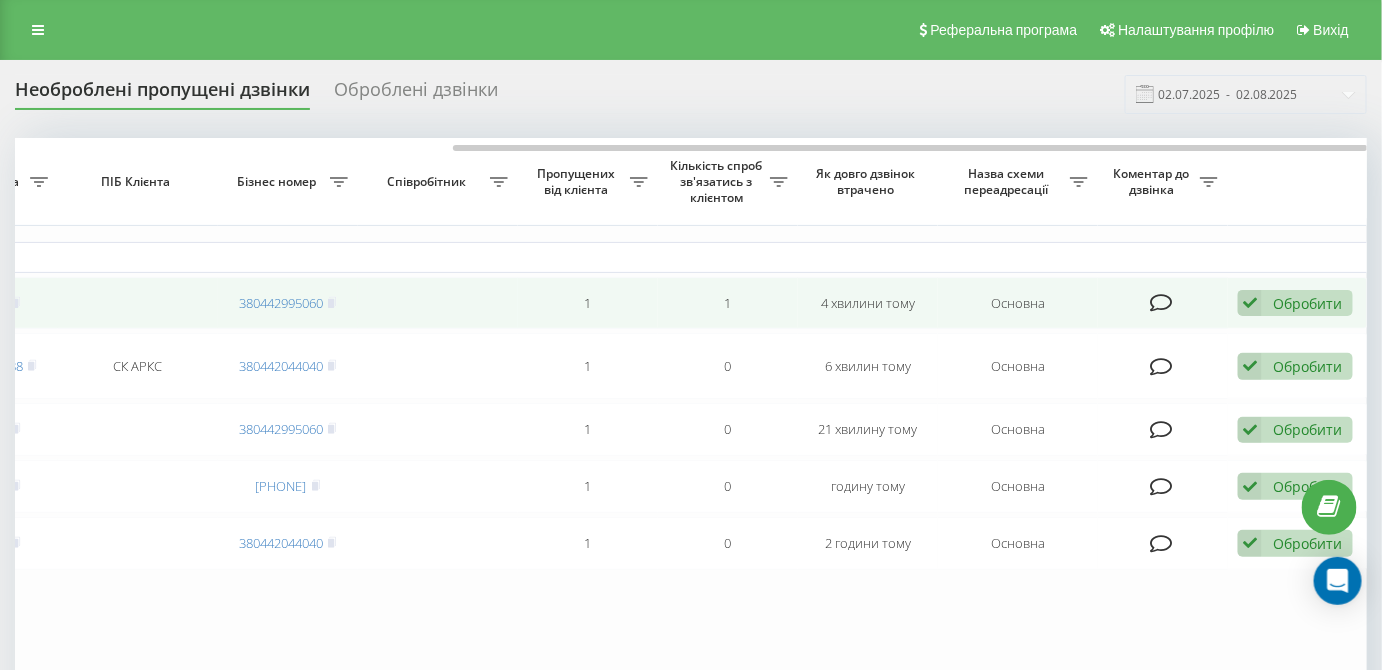 click at bounding box center (1250, 303) 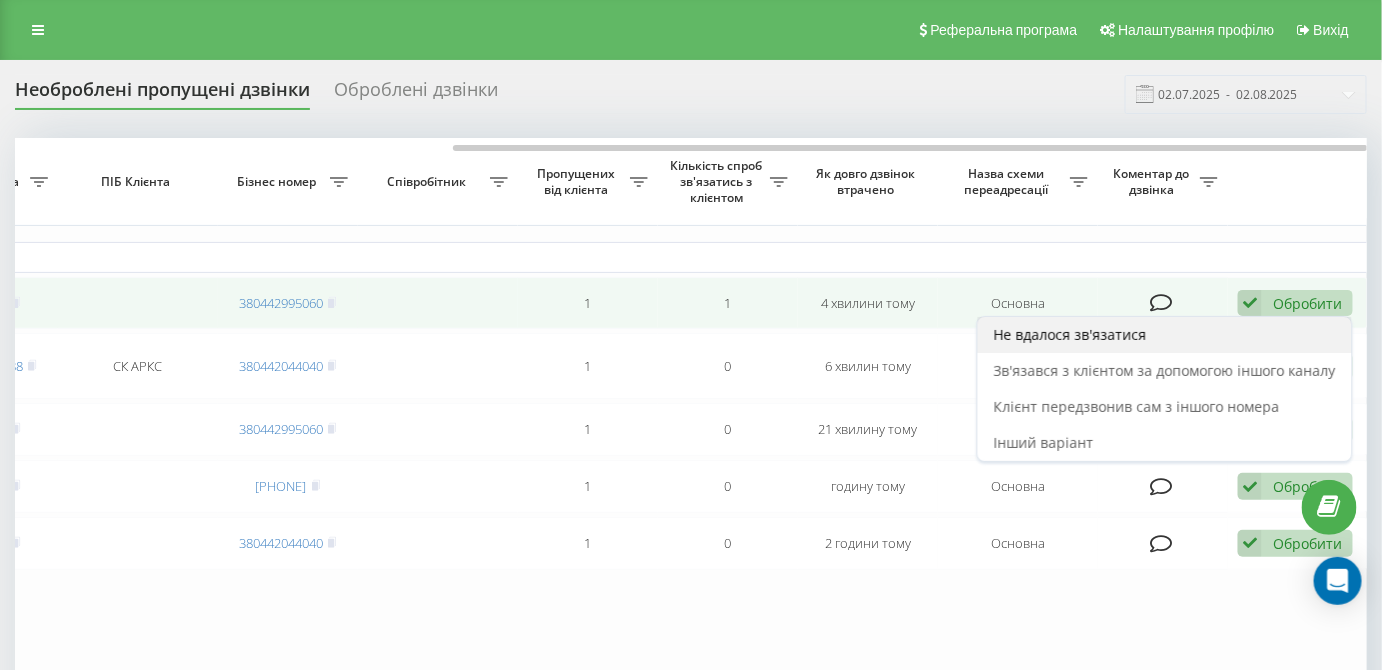 click on "Не вдалося зв'язатися" at bounding box center (1165, 335) 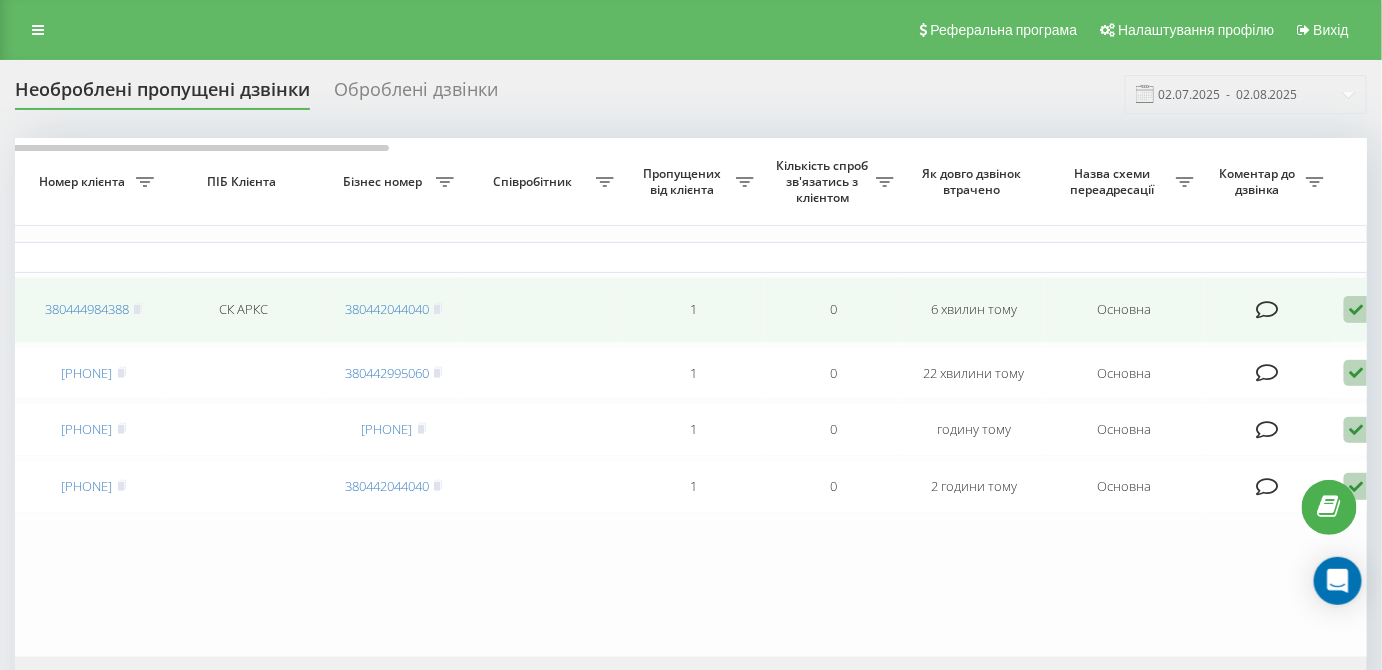 scroll, scrollTop: 0, scrollLeft: 0, axis: both 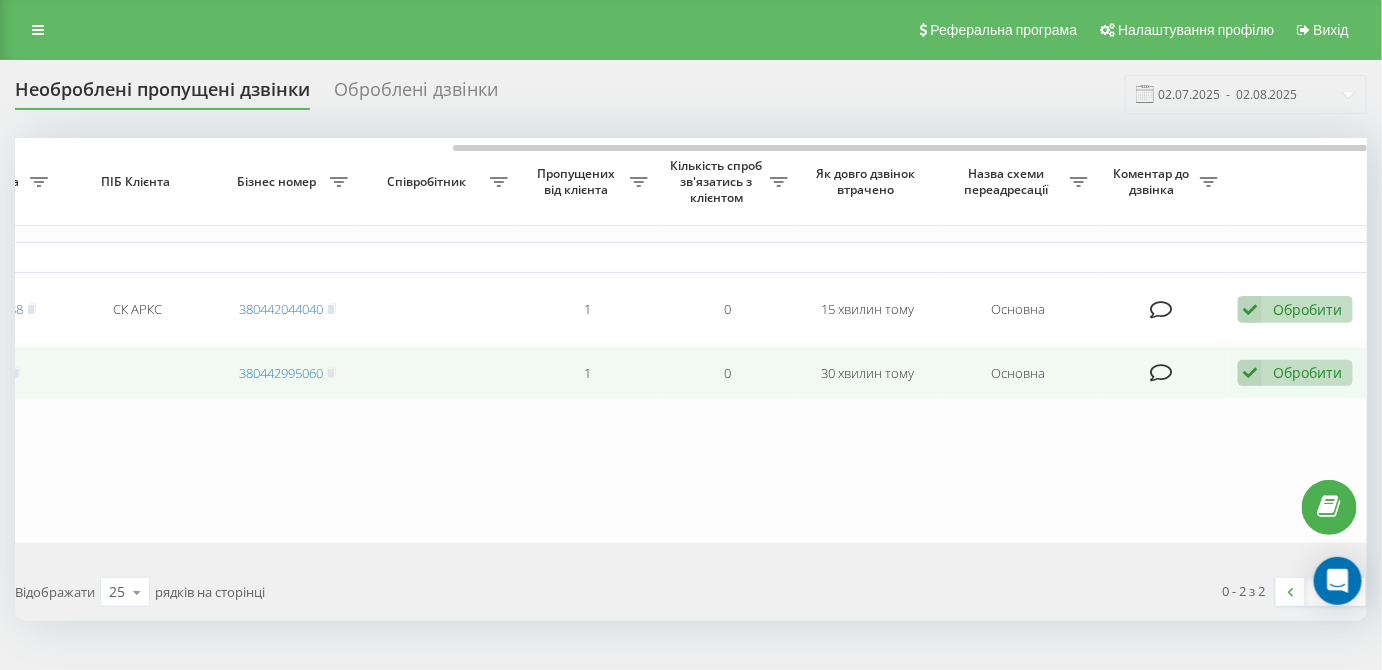click at bounding box center (1250, 373) 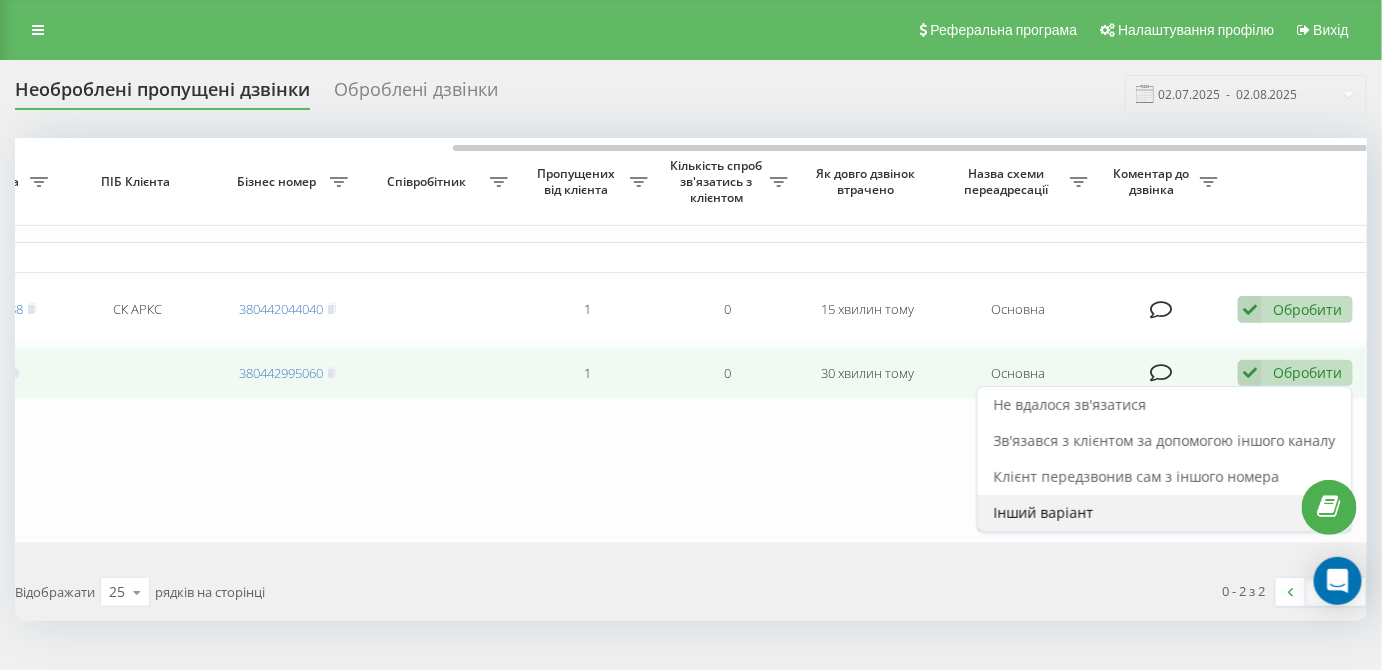 click on "Інший варіант" at bounding box center [1165, 513] 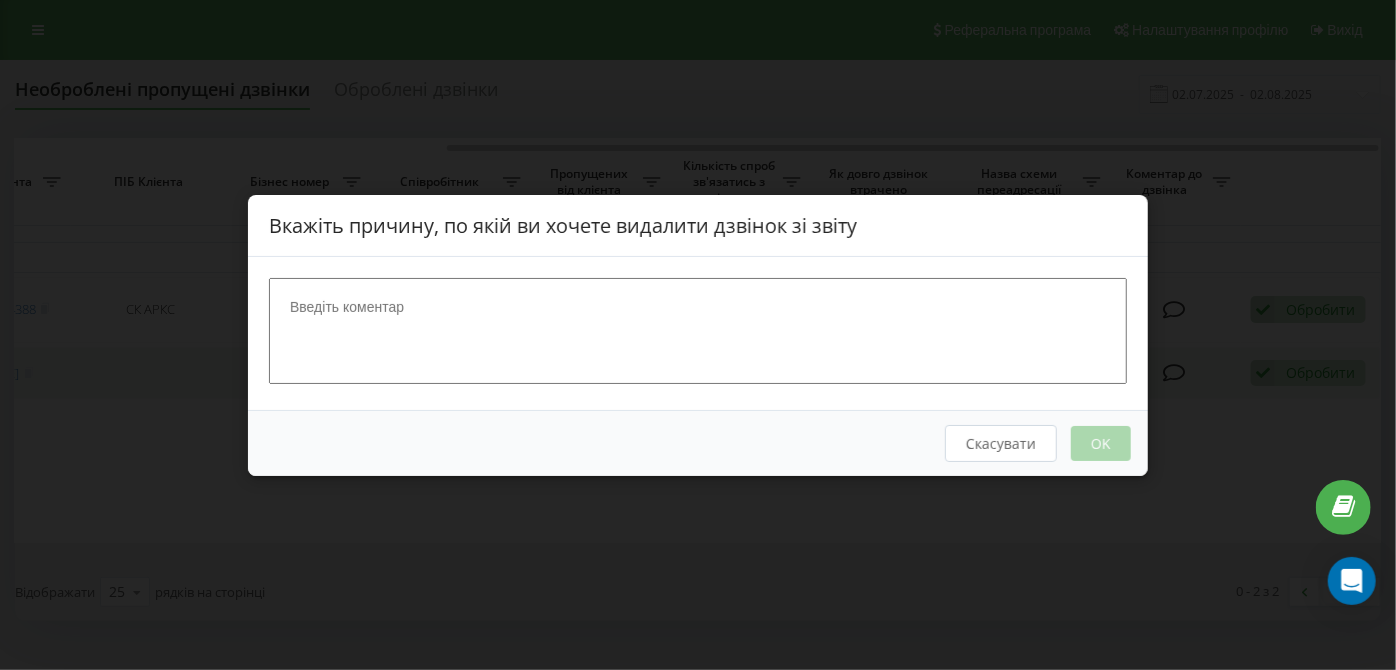 scroll, scrollTop: 0, scrollLeft: 633, axis: horizontal 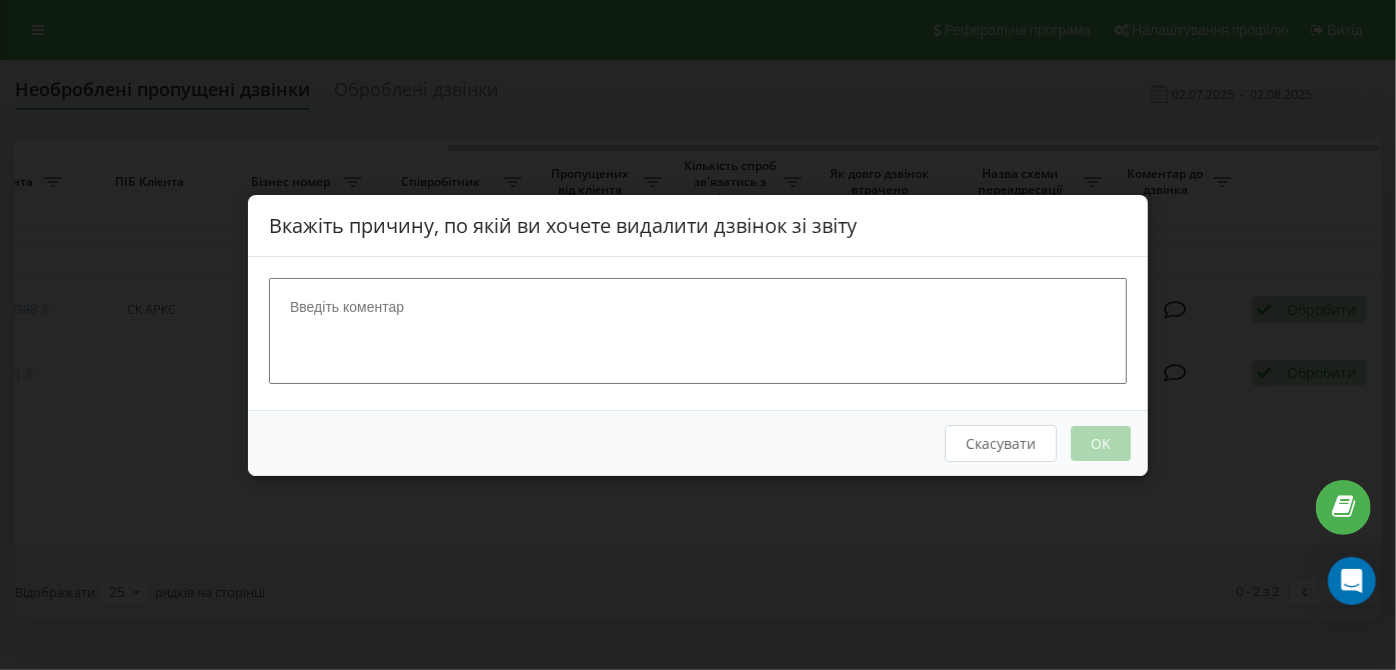 click at bounding box center (698, 330) 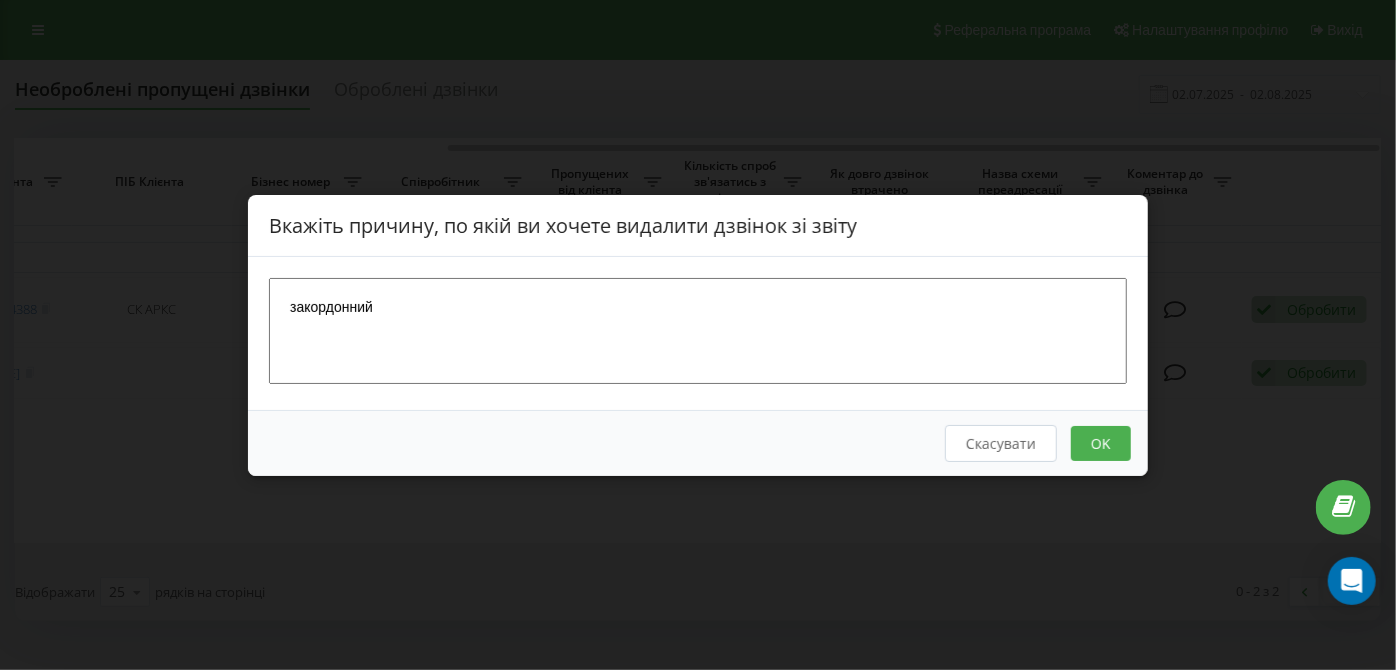 type on "закордонний" 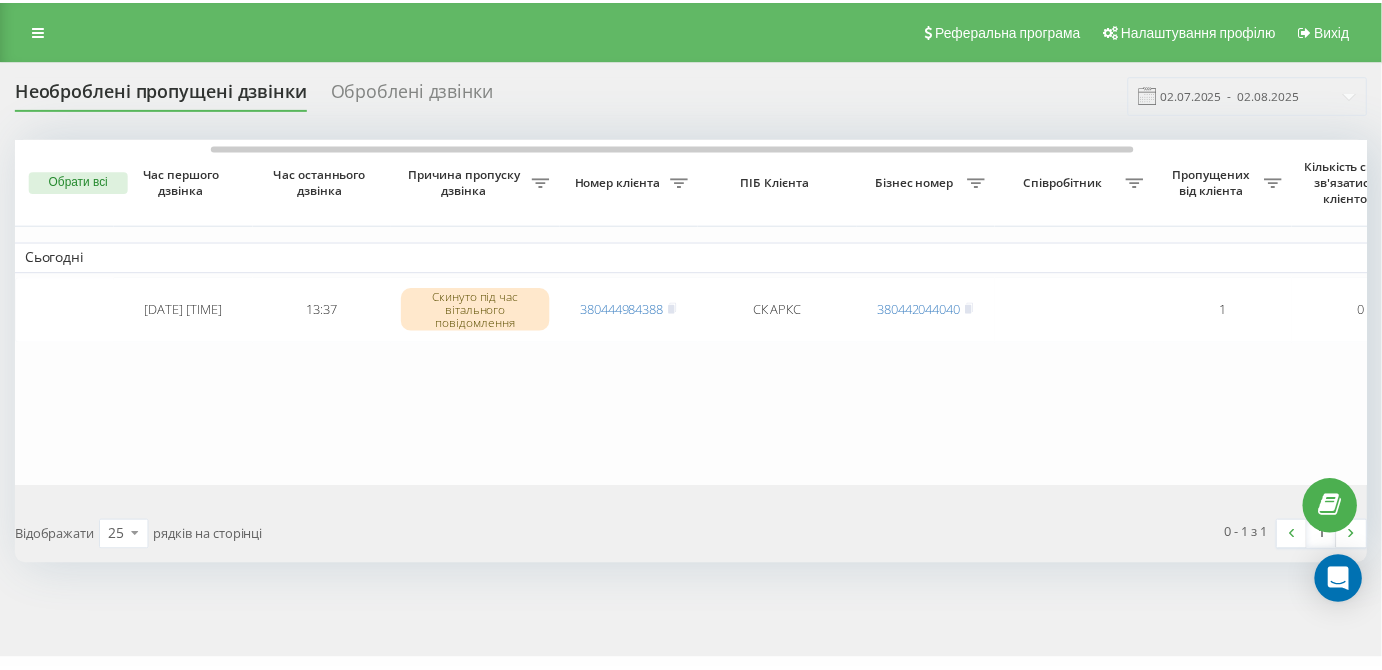 scroll, scrollTop: 0, scrollLeft: 633, axis: horizontal 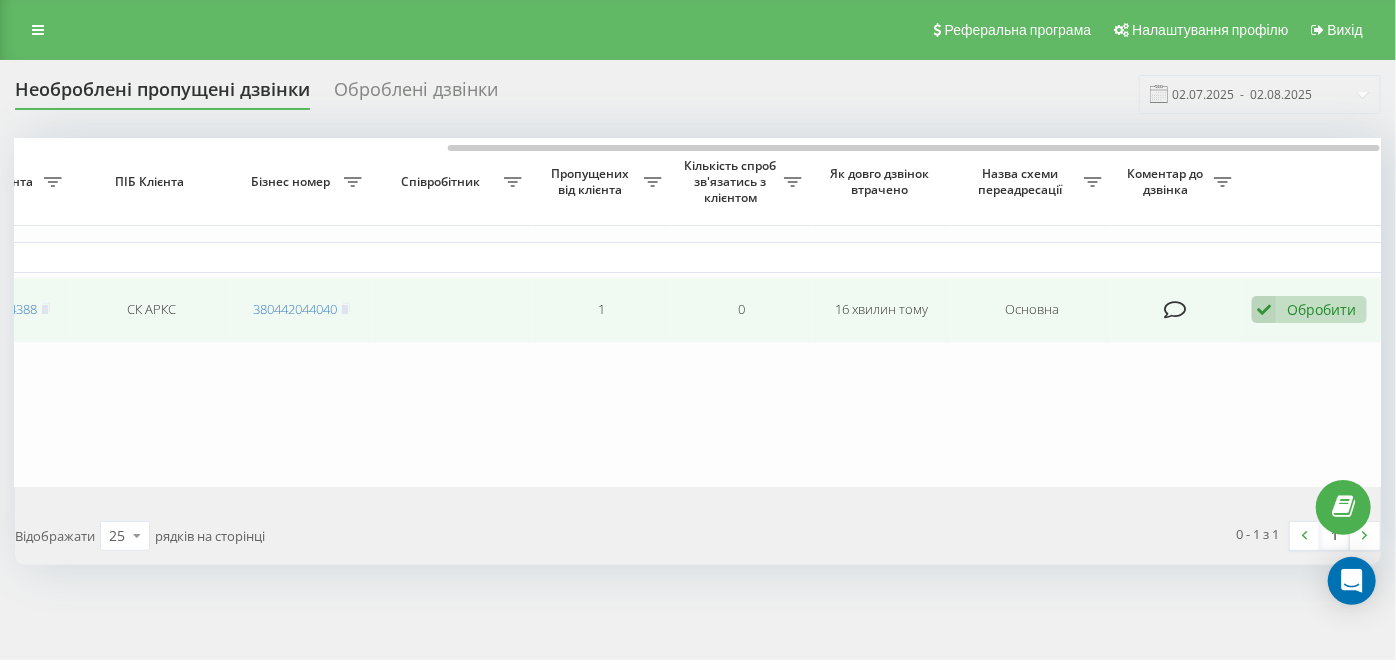 click on "Обробити Не вдалося зв'язатися Зв'язався з клієнтом за допомогою іншого каналу Клієнт передзвонив сам з іншого номера Інший варіант" at bounding box center [1312, 310] 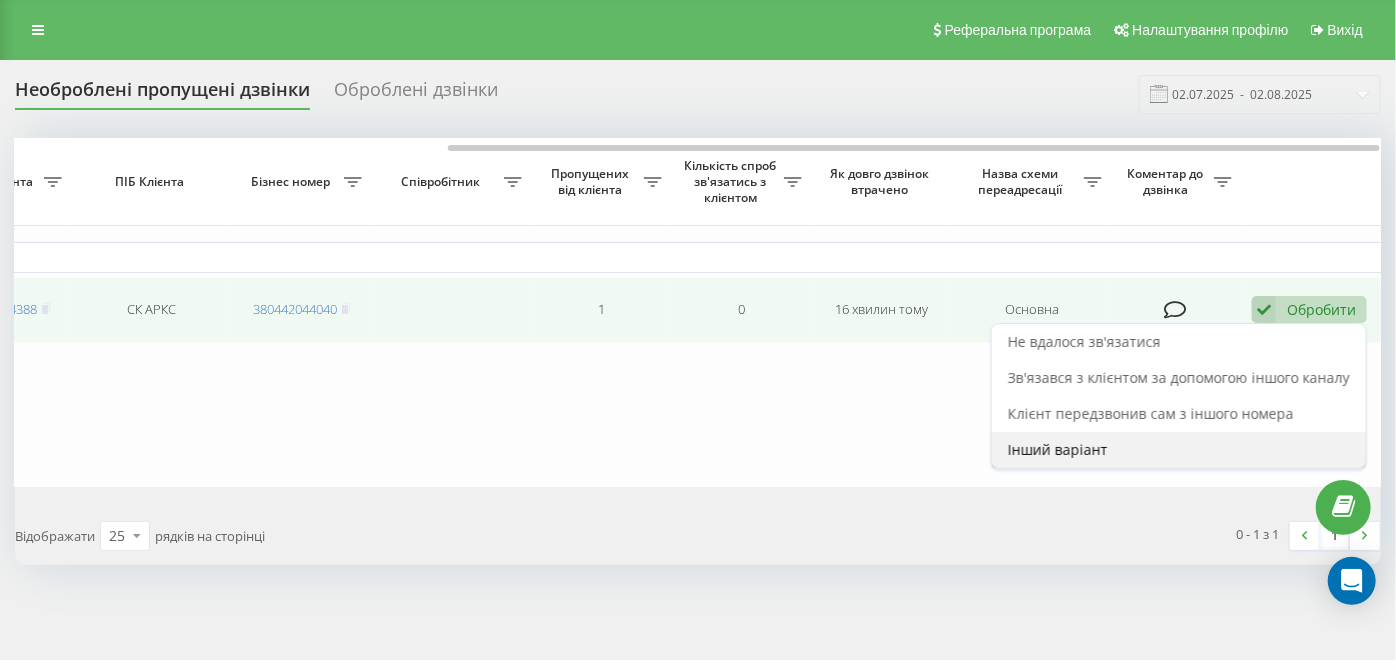 click on "Інший варіант" at bounding box center (1179, 450) 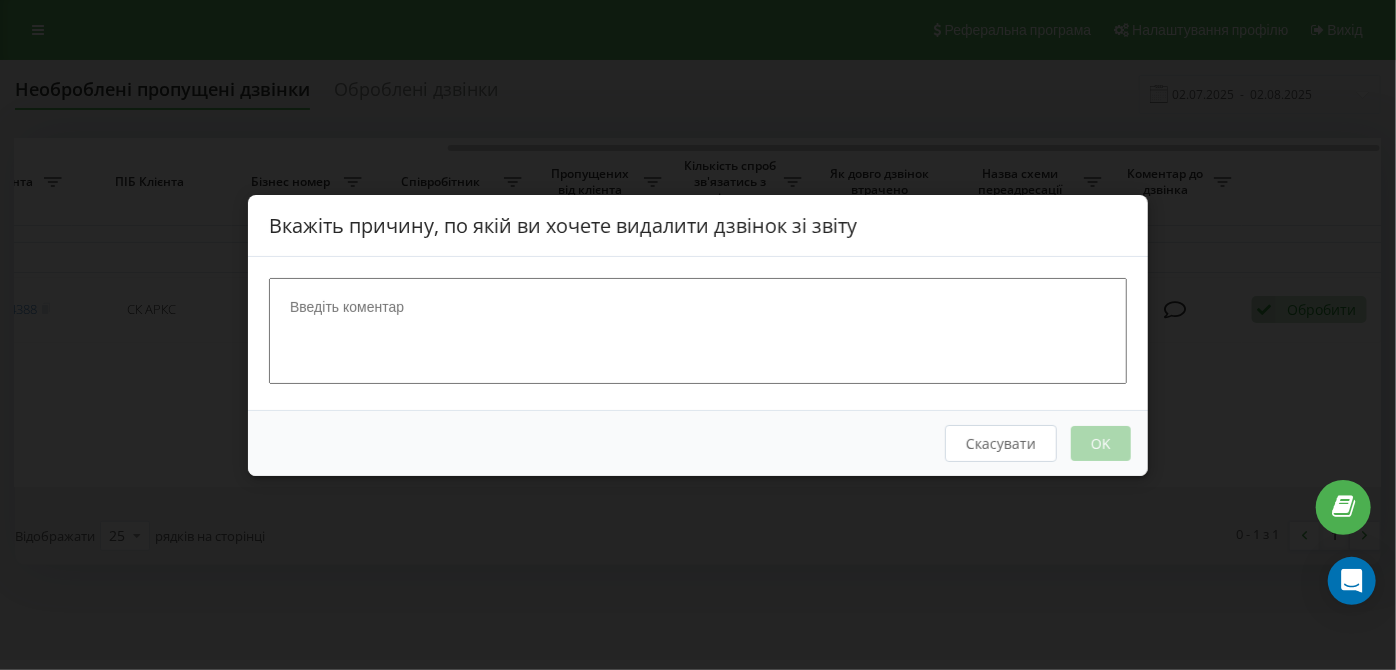 click at bounding box center (698, 330) 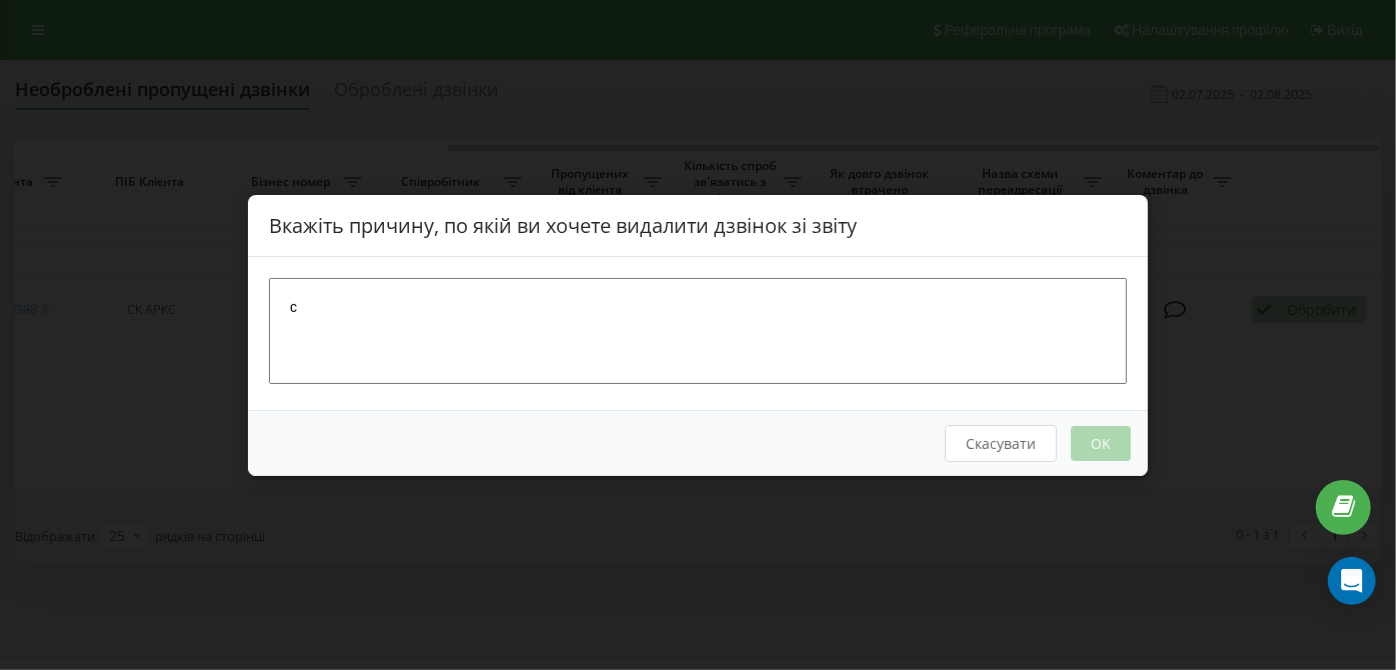 type on "ск" 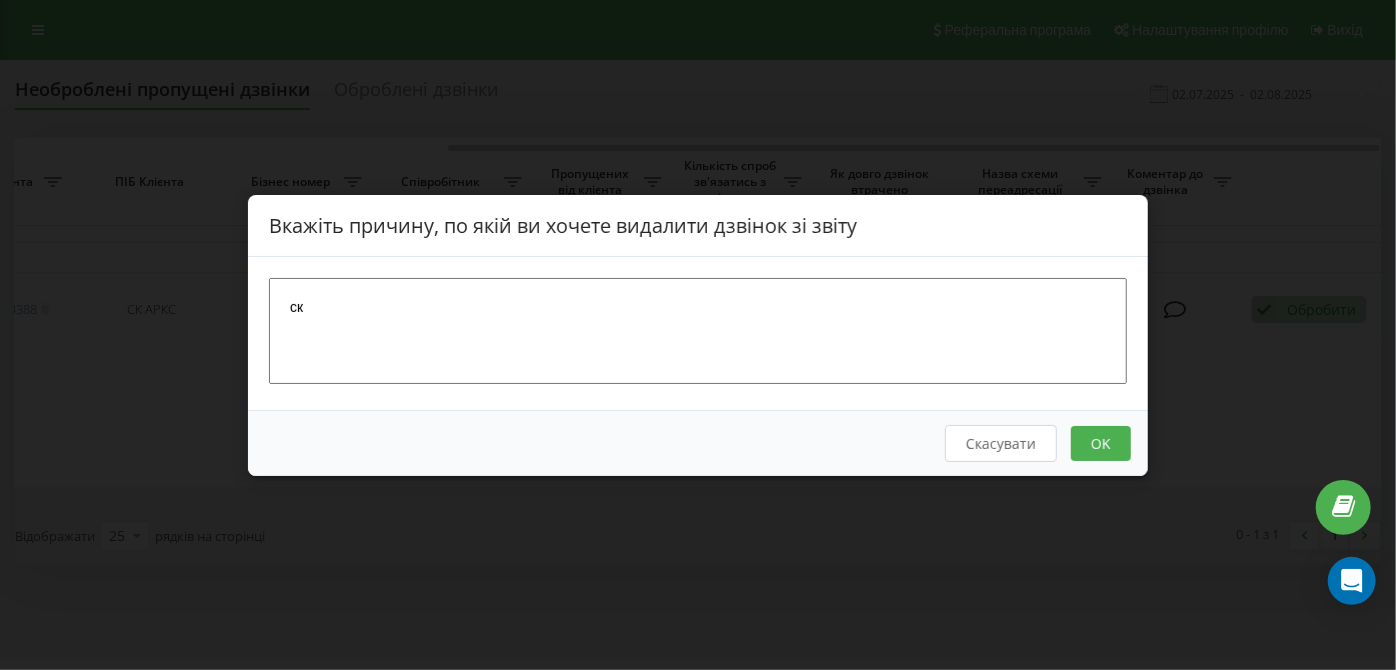 click on "OK" at bounding box center [1101, 442] 